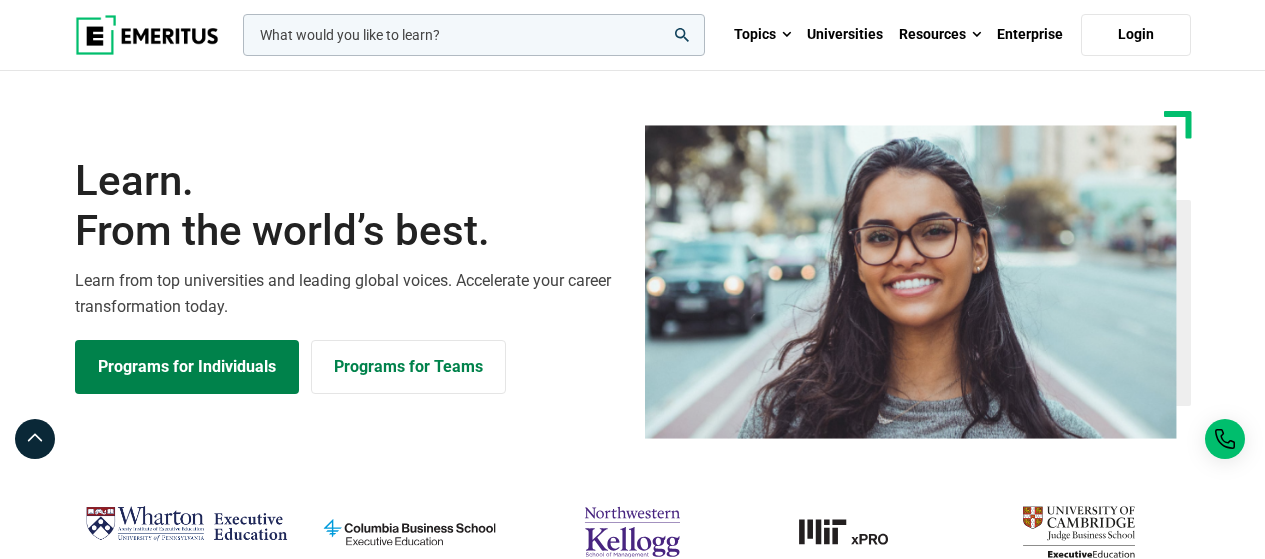 scroll, scrollTop: 0, scrollLeft: 0, axis: both 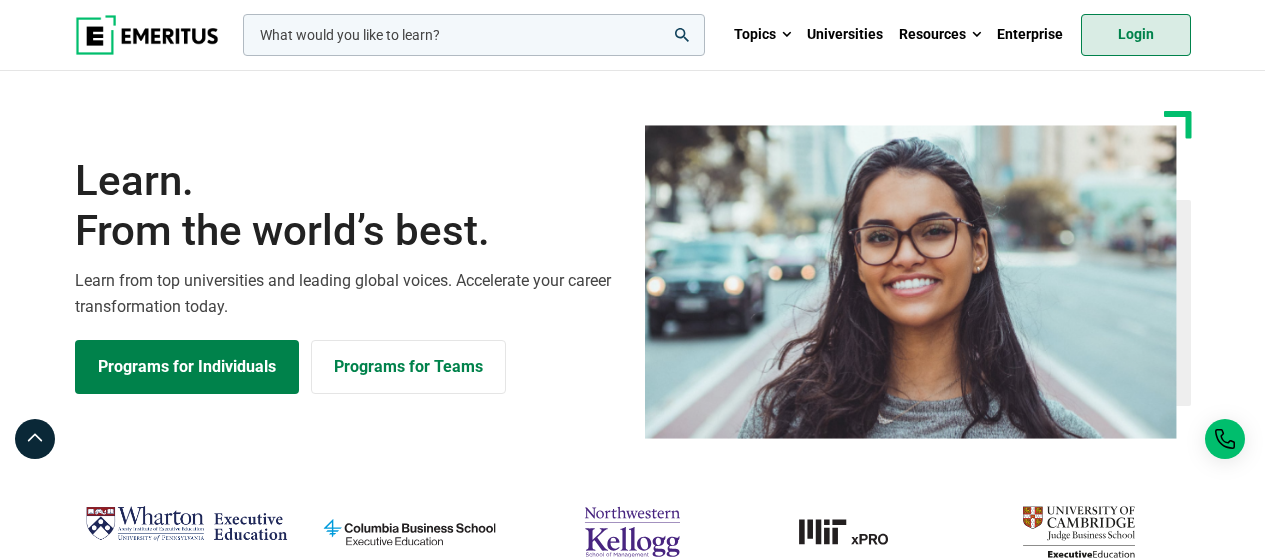 click on "Login" at bounding box center (1136, 35) 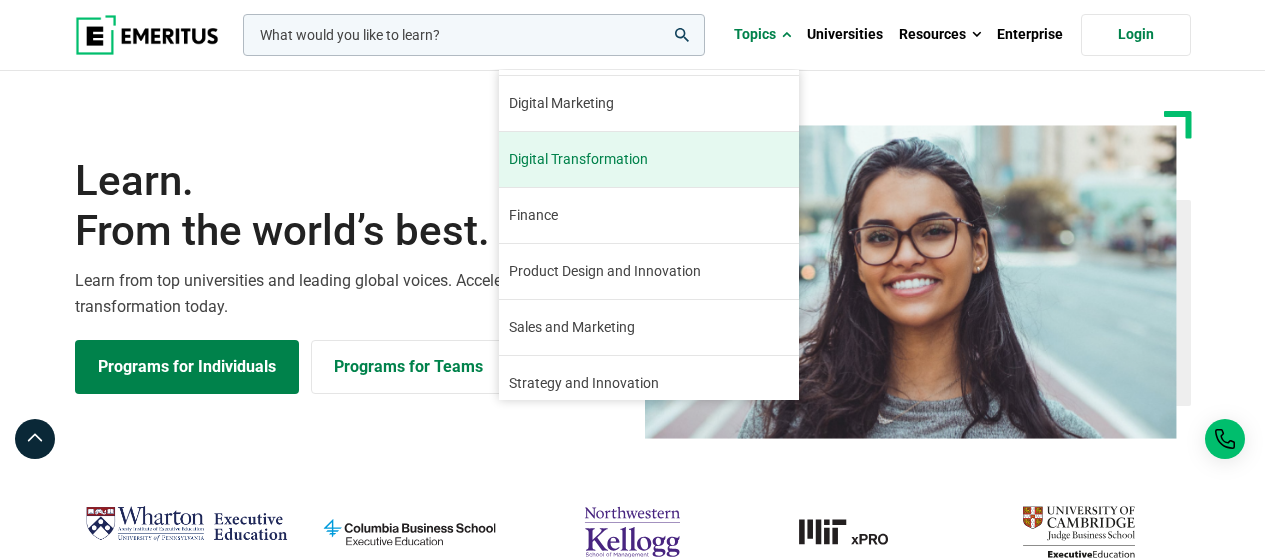 scroll, scrollTop: 229, scrollLeft: 0, axis: vertical 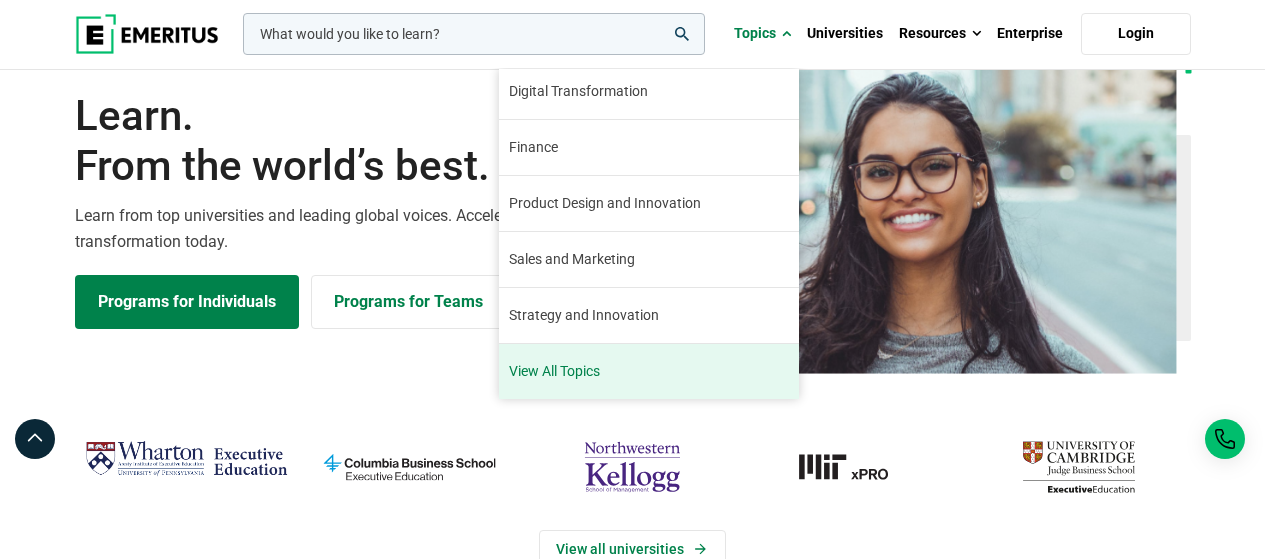 click on "View All Topics" at bounding box center [649, 371] 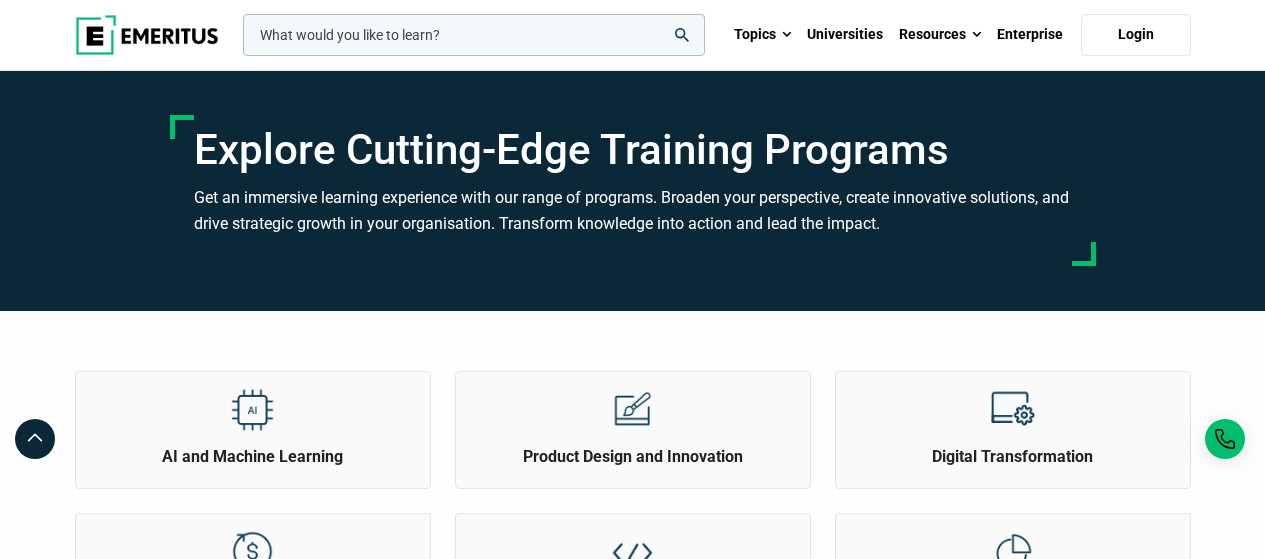 scroll, scrollTop: 0, scrollLeft: 0, axis: both 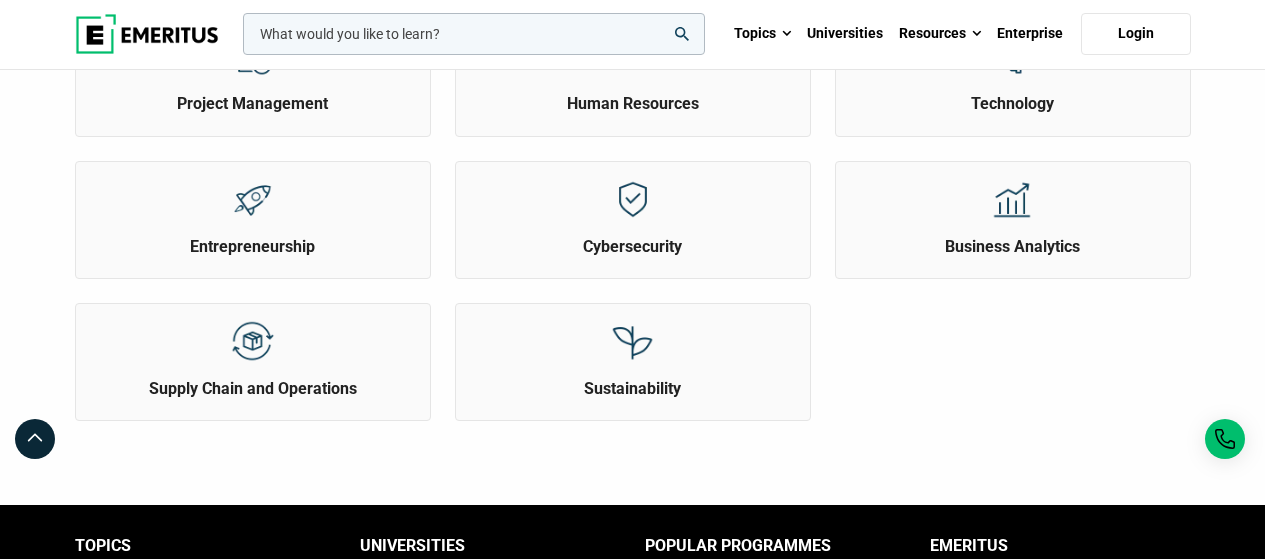 click on "AI and Machine Learning
Product Design and Innovation
Digital Transformation" at bounding box center (633, -53) 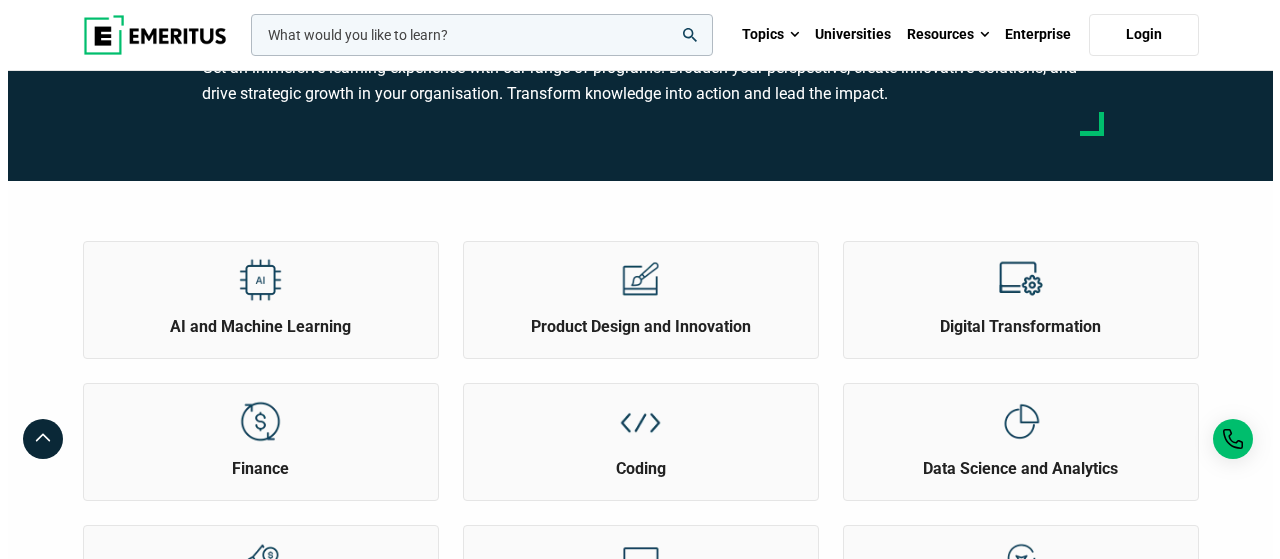 scroll, scrollTop: 0, scrollLeft: 0, axis: both 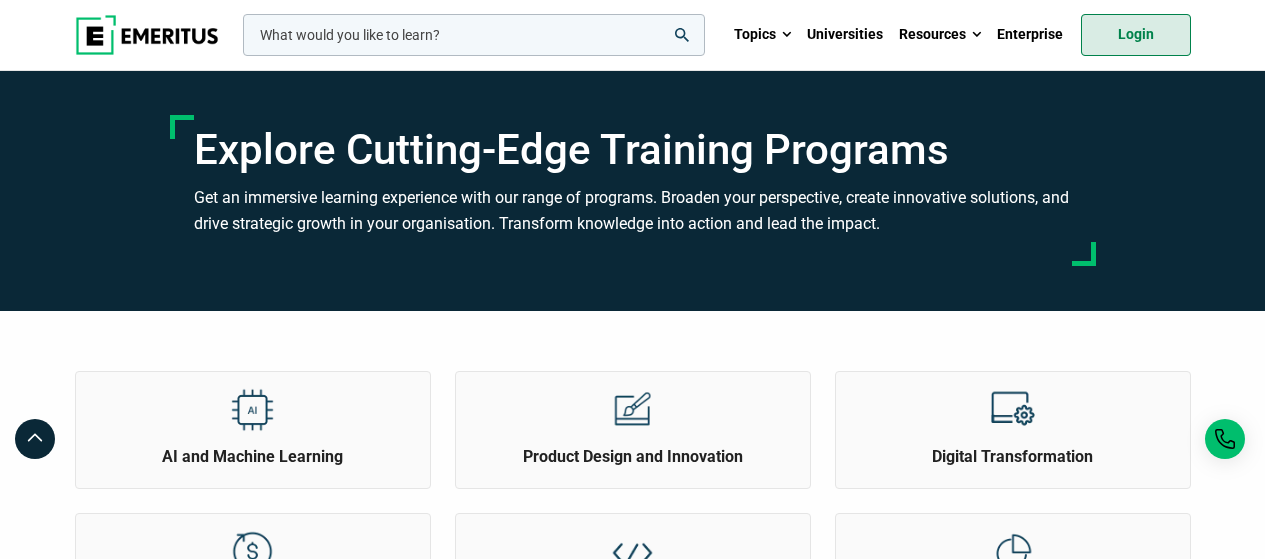 click on "Login" at bounding box center (1136, 35) 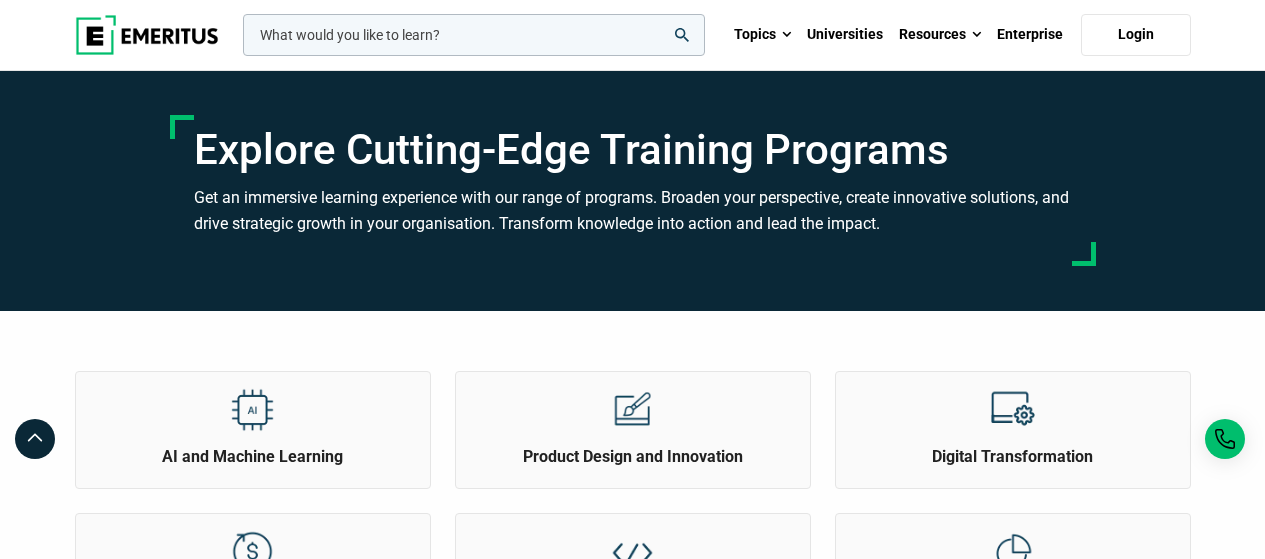 click at bounding box center (474, 35) 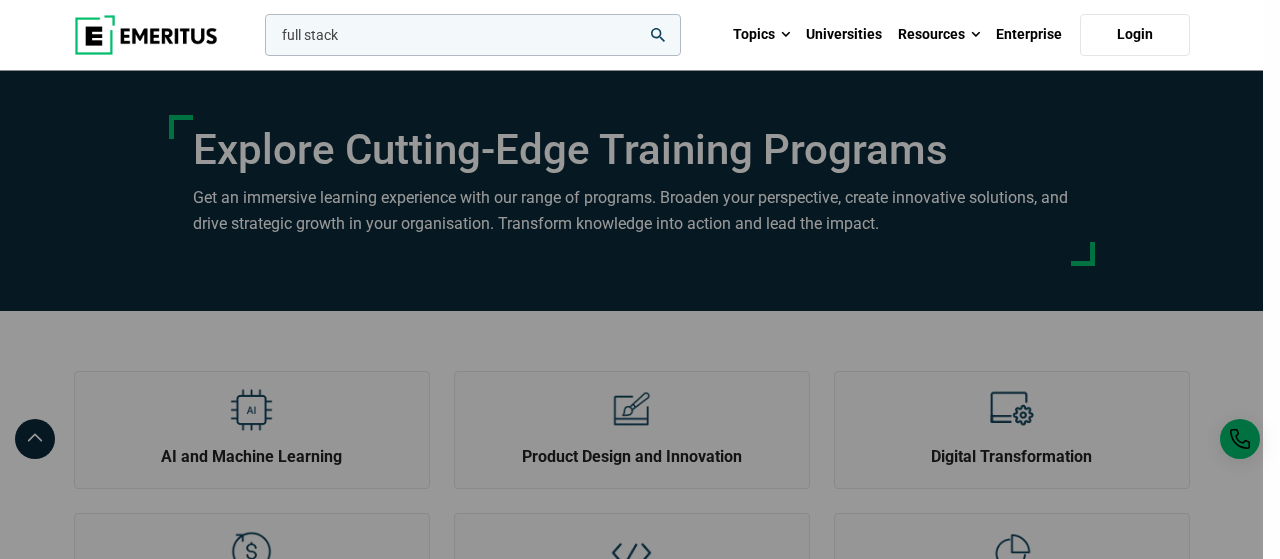 type on "full stack" 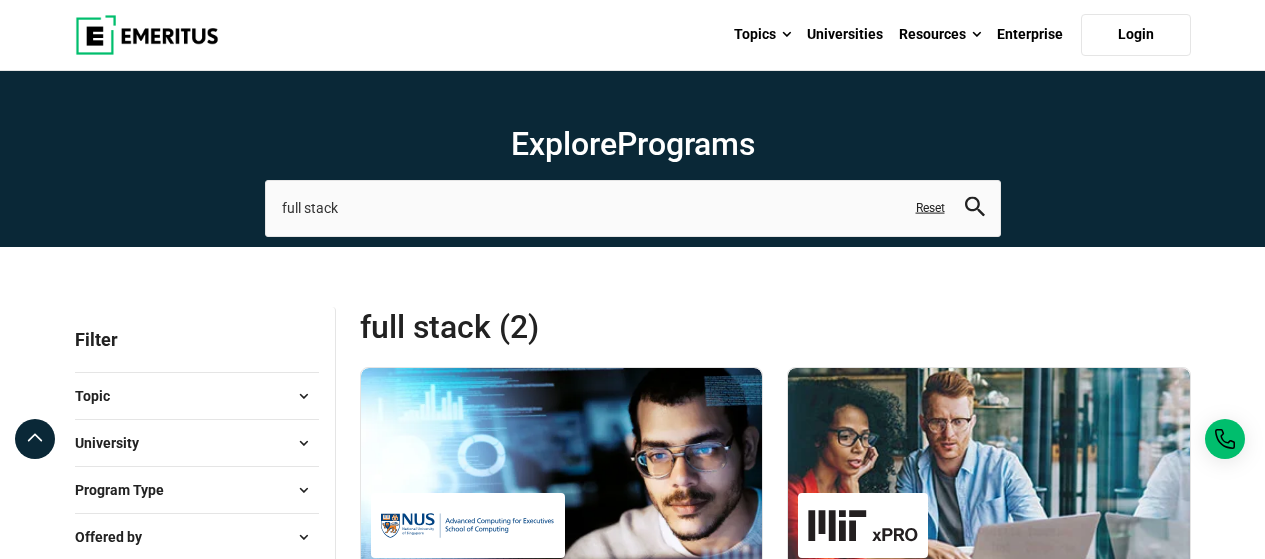 scroll, scrollTop: 0, scrollLeft: 0, axis: both 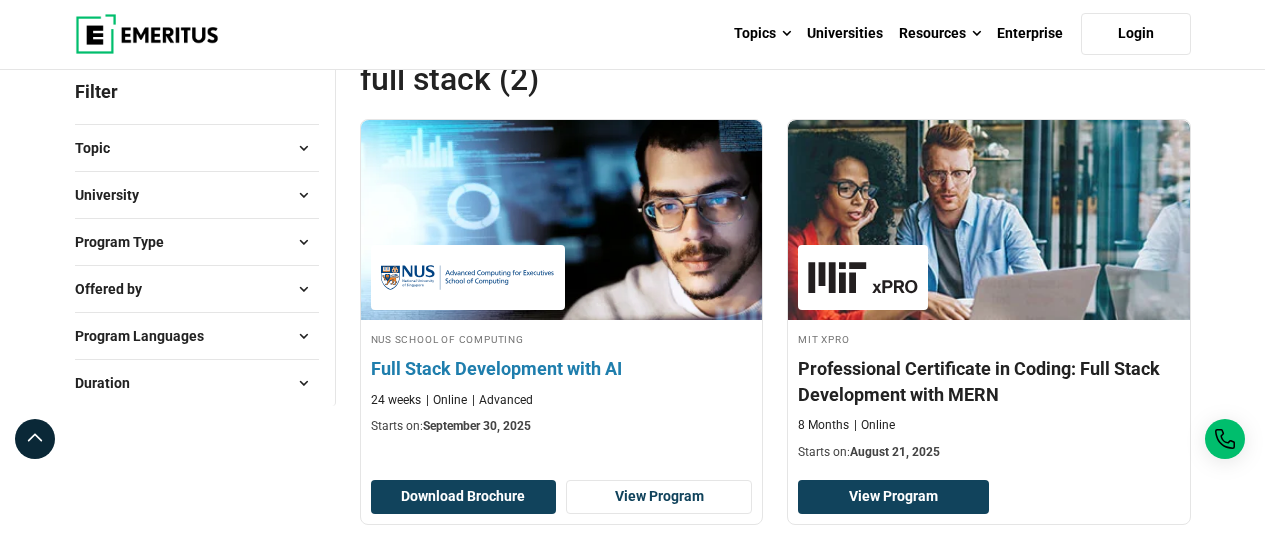 click on "Full Stack Development with AI" at bounding box center [562, 368] 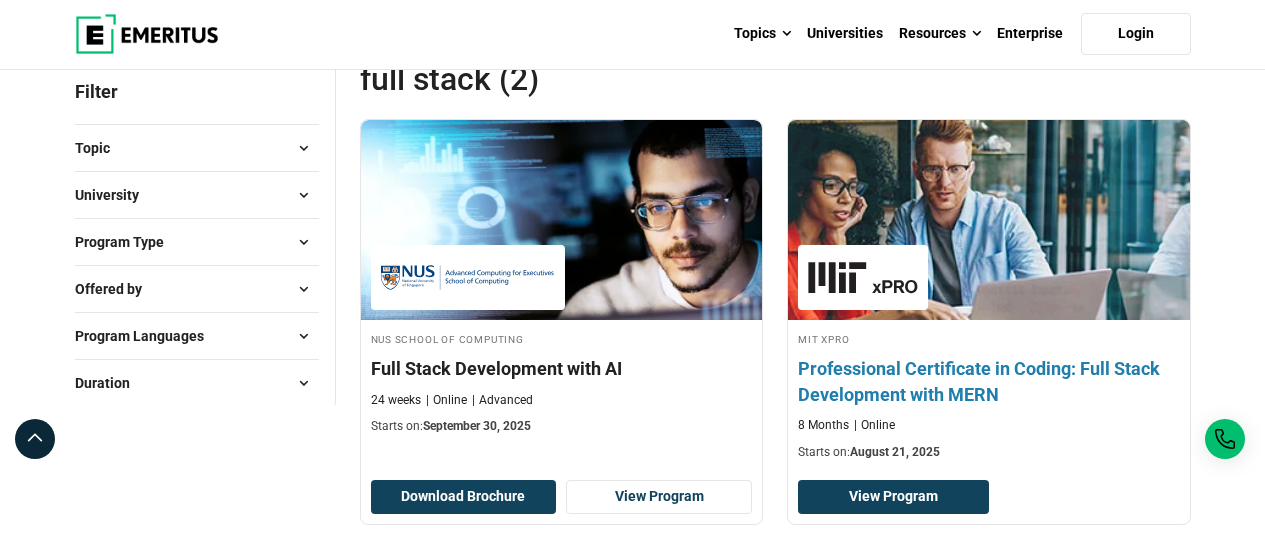 click on "Professional Certificate in Coding: Full Stack Development with MERN" at bounding box center [989, 381] 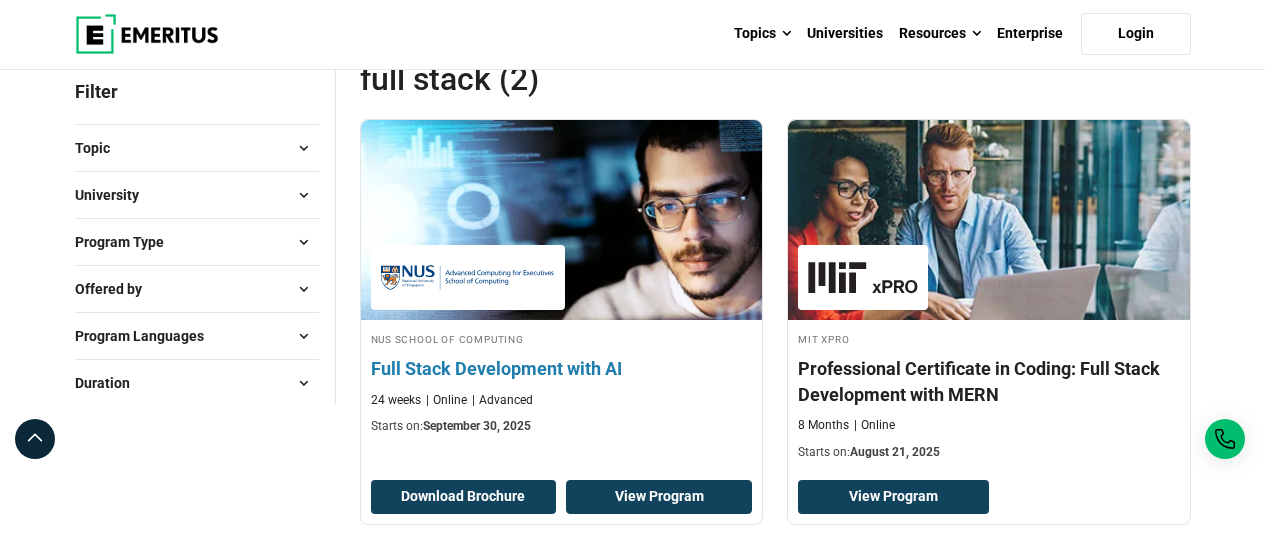 click on "View Program" at bounding box center [659, 497] 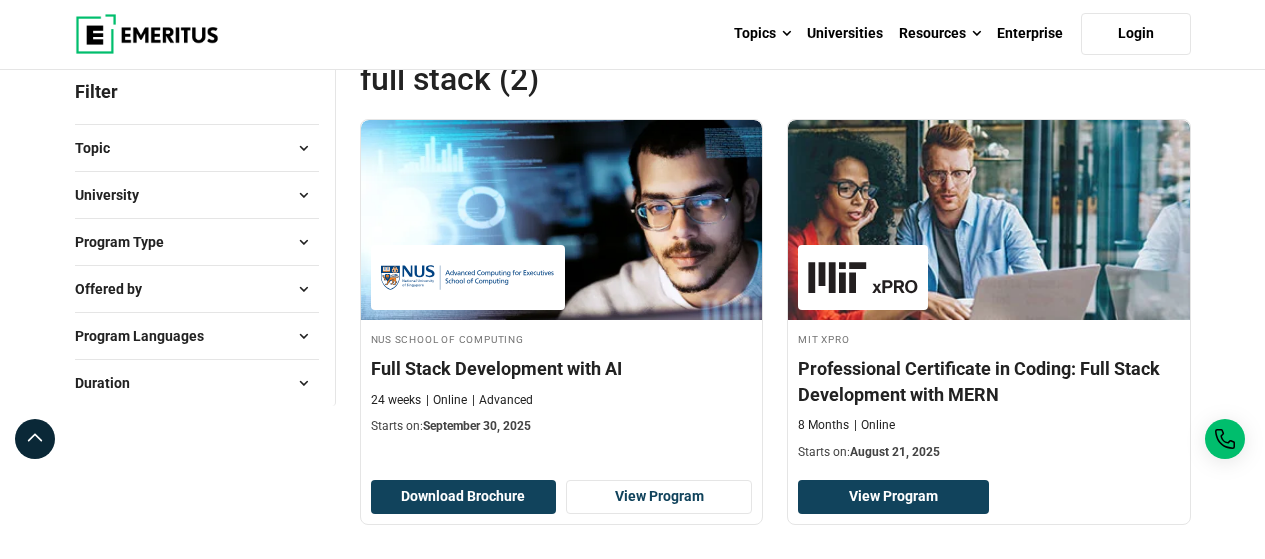 click at bounding box center (304, 148) 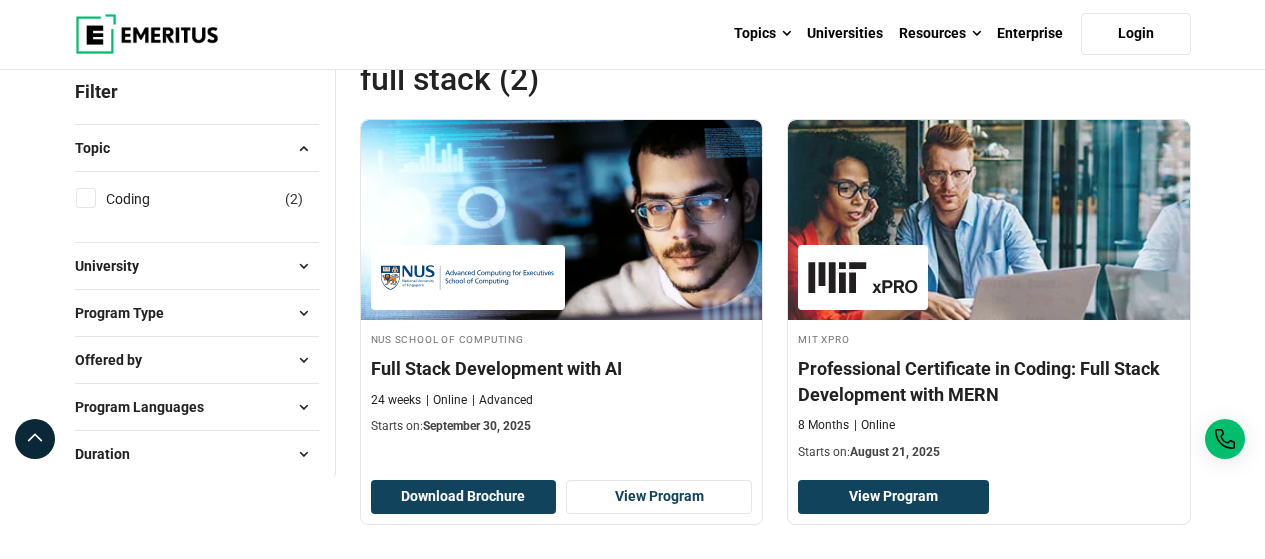 click at bounding box center (304, 148) 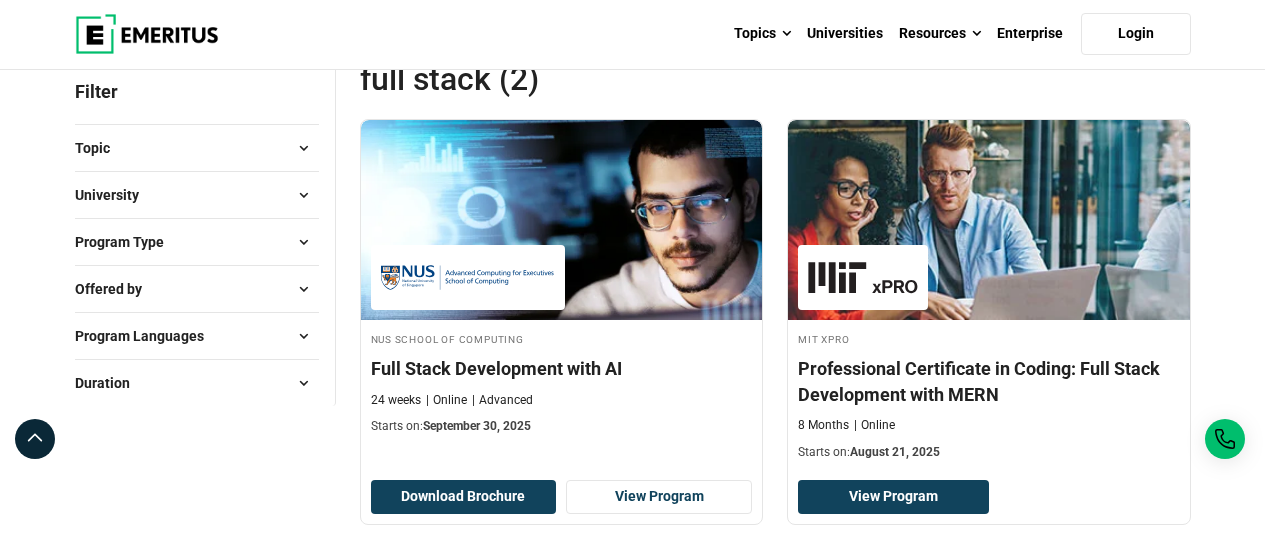 click at bounding box center [304, 195] 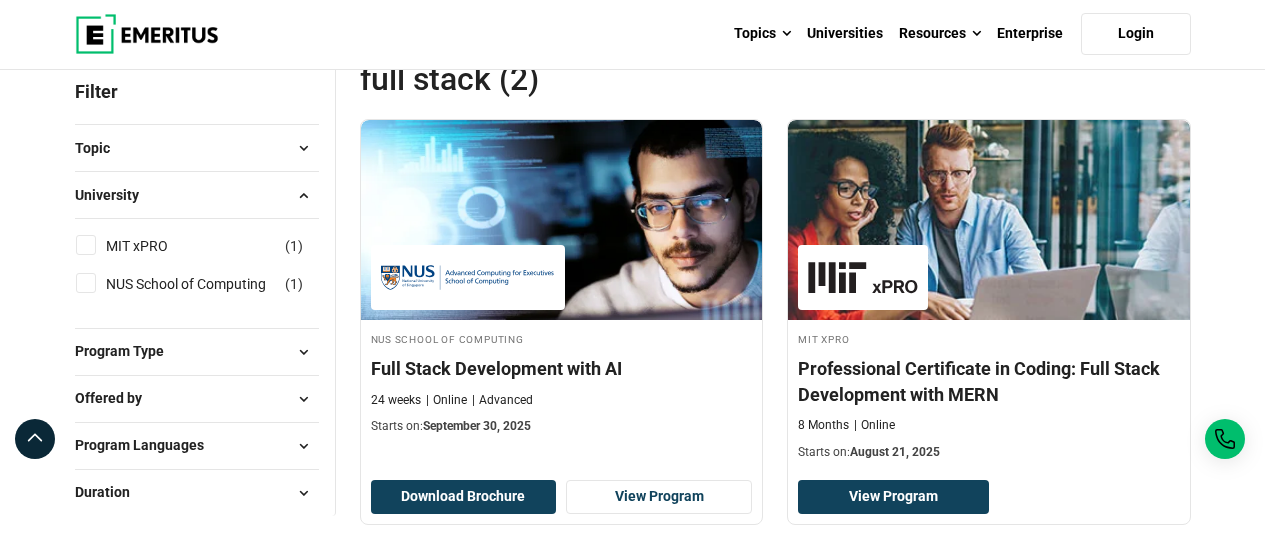 click at bounding box center (304, 195) 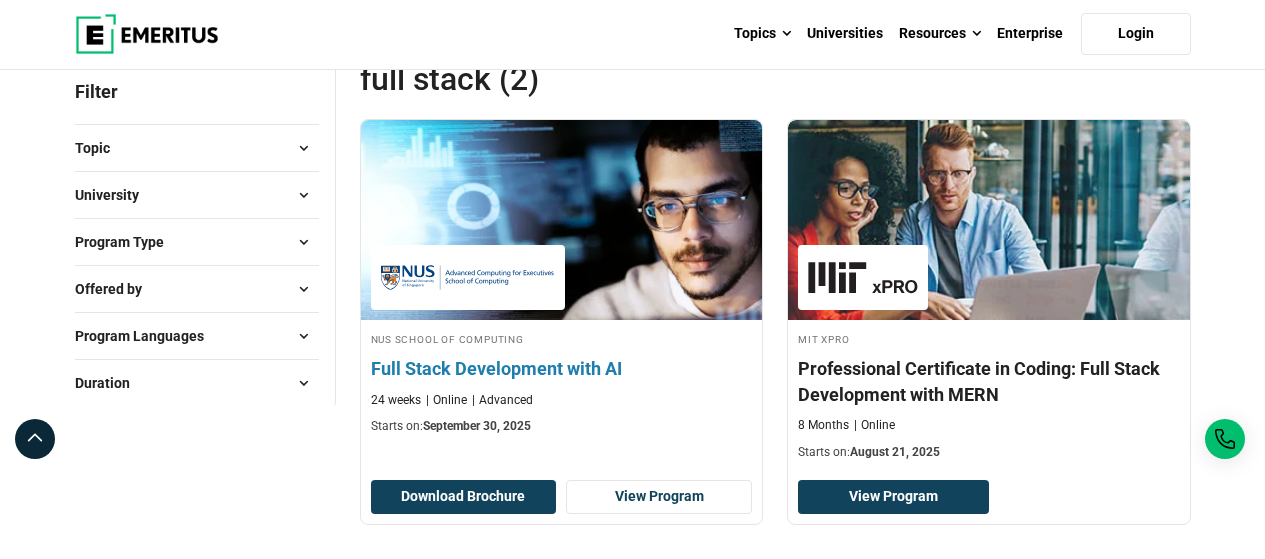 scroll, scrollTop: 0, scrollLeft: 0, axis: both 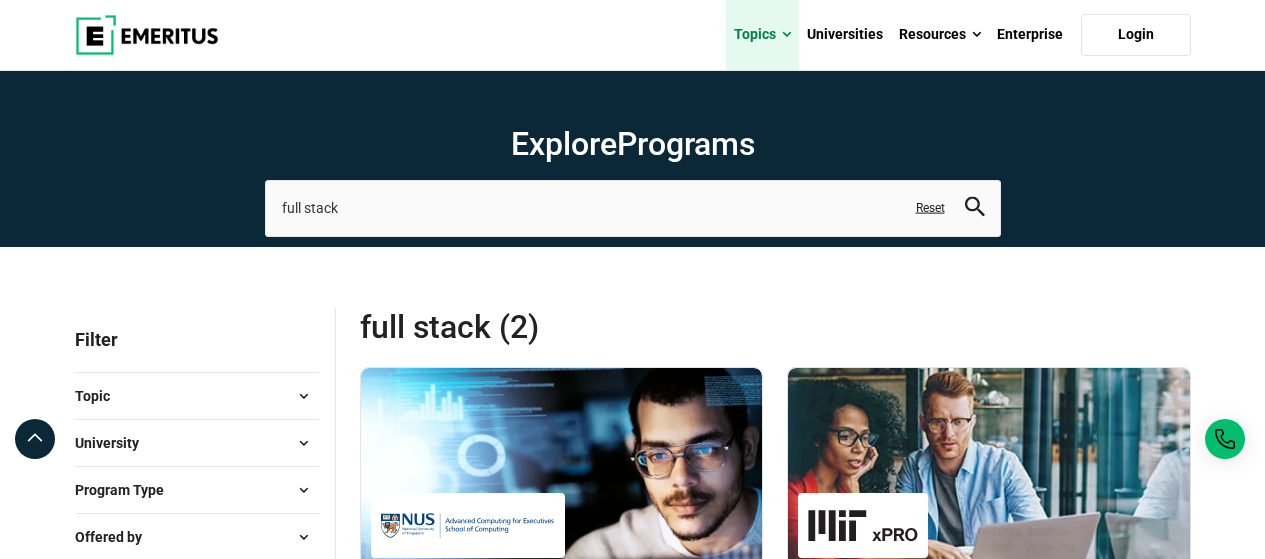 click on "Topics" at bounding box center [762, 35] 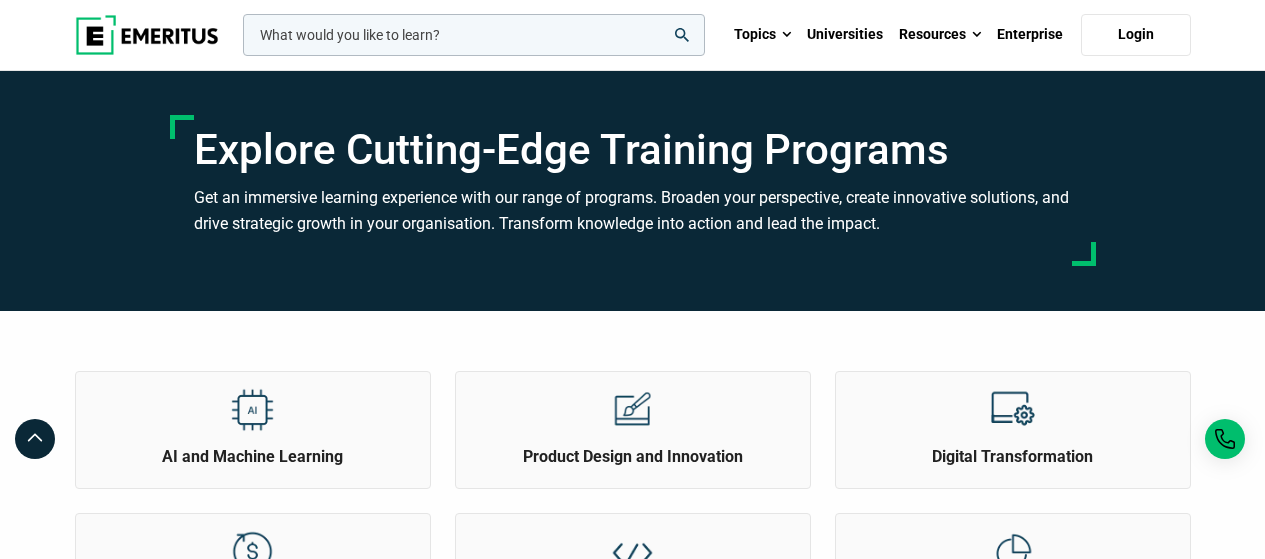 scroll, scrollTop: 0, scrollLeft: 0, axis: both 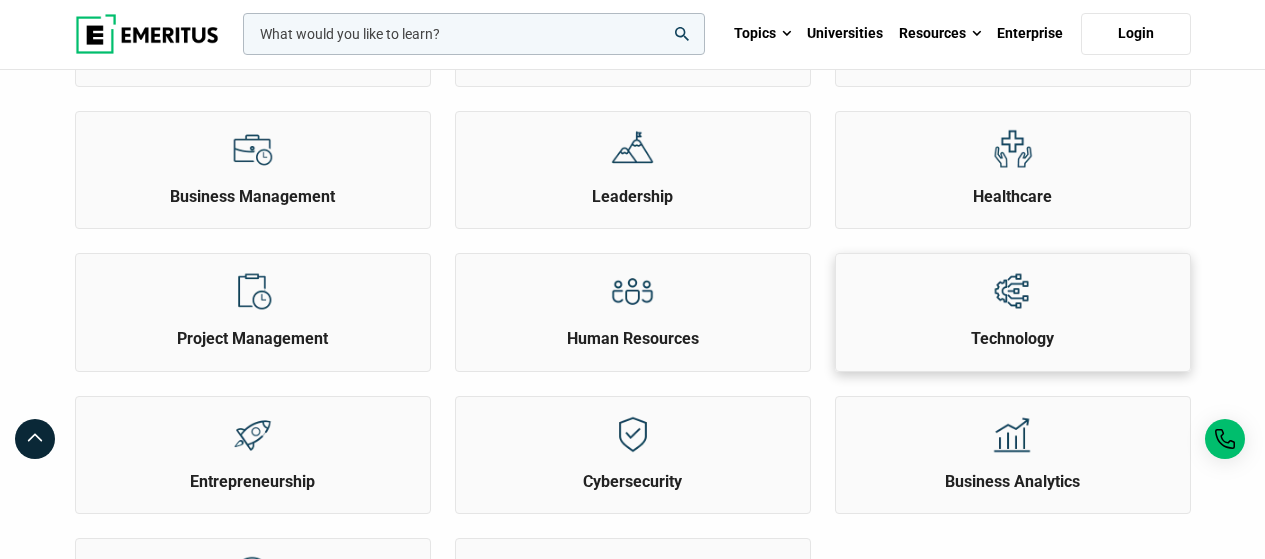 click on "Technology" at bounding box center (1013, 302) 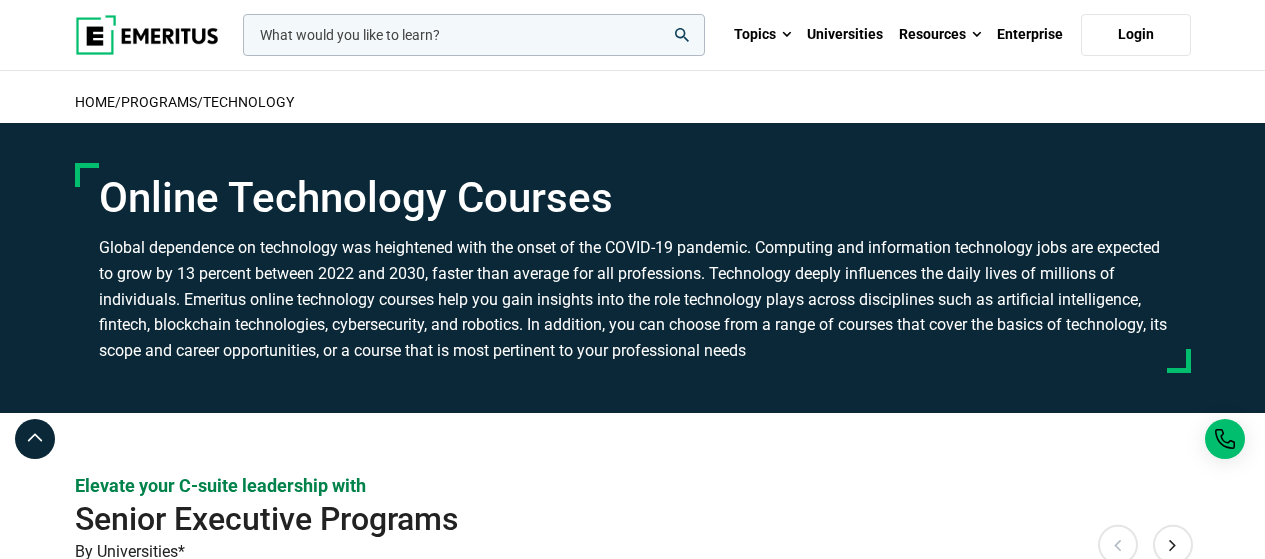 scroll, scrollTop: 510, scrollLeft: 0, axis: vertical 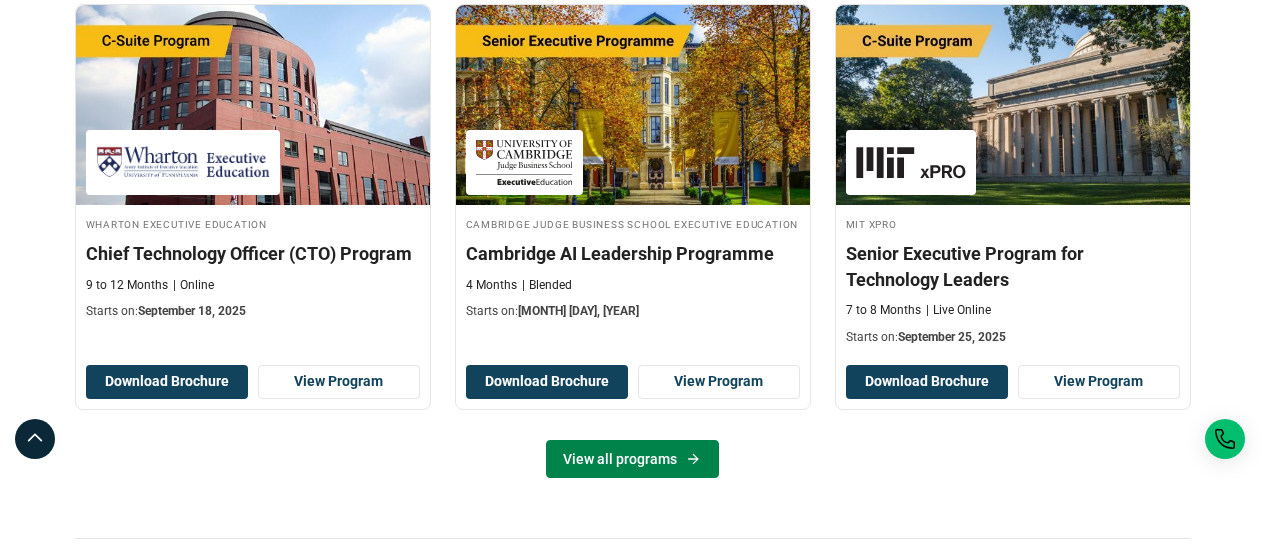 click on "View all programs" at bounding box center (632, 459) 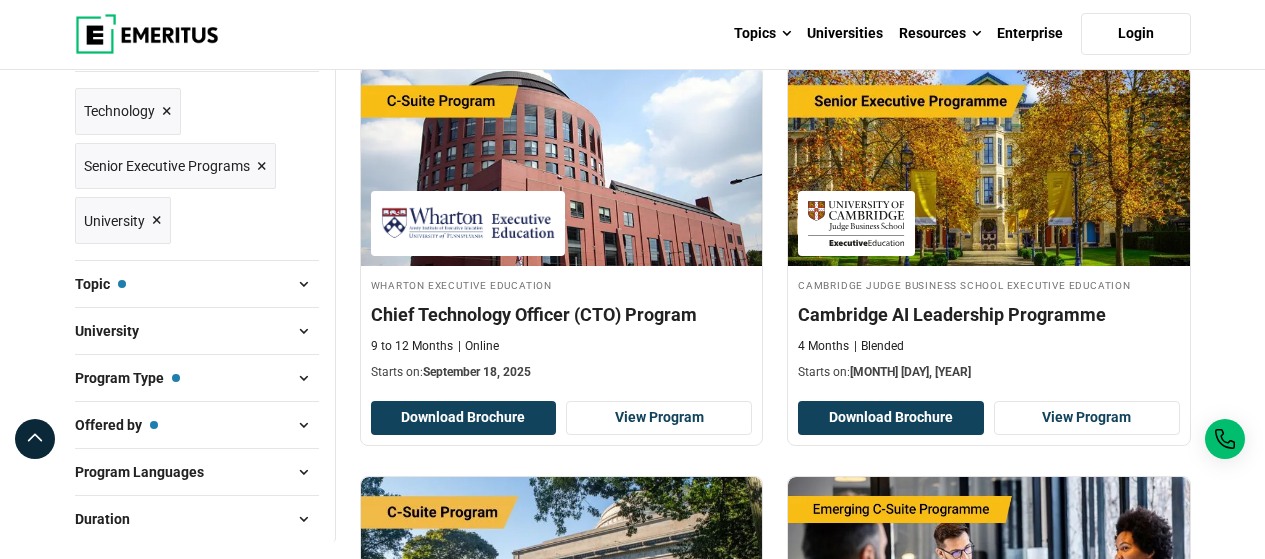 scroll, scrollTop: 302, scrollLeft: 0, axis: vertical 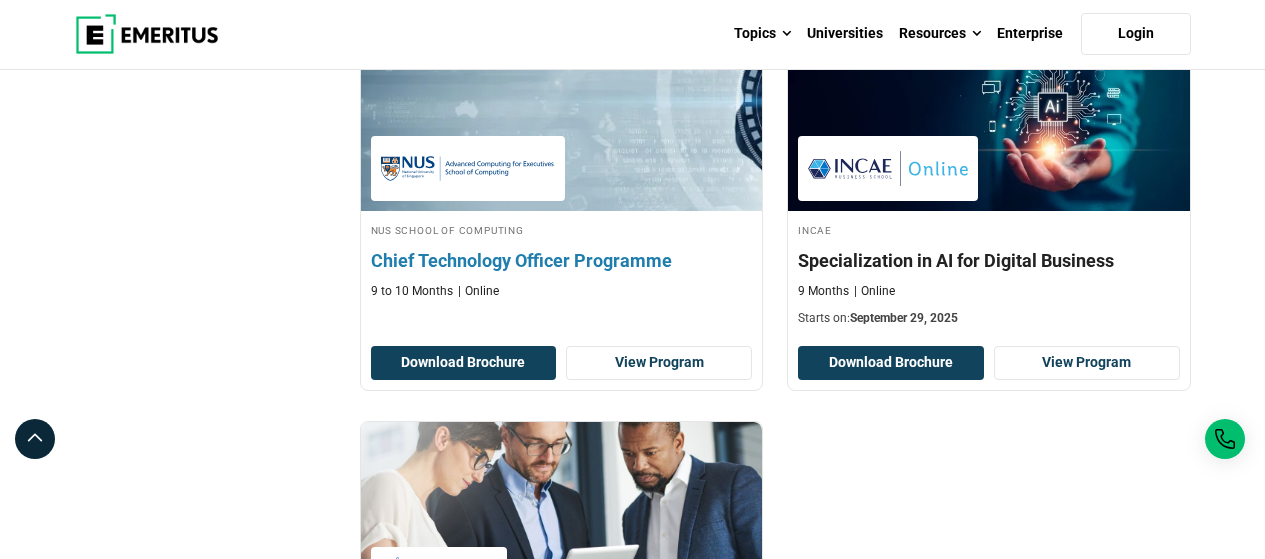 click on "Chief Technology Officer Programme" at bounding box center (562, 260) 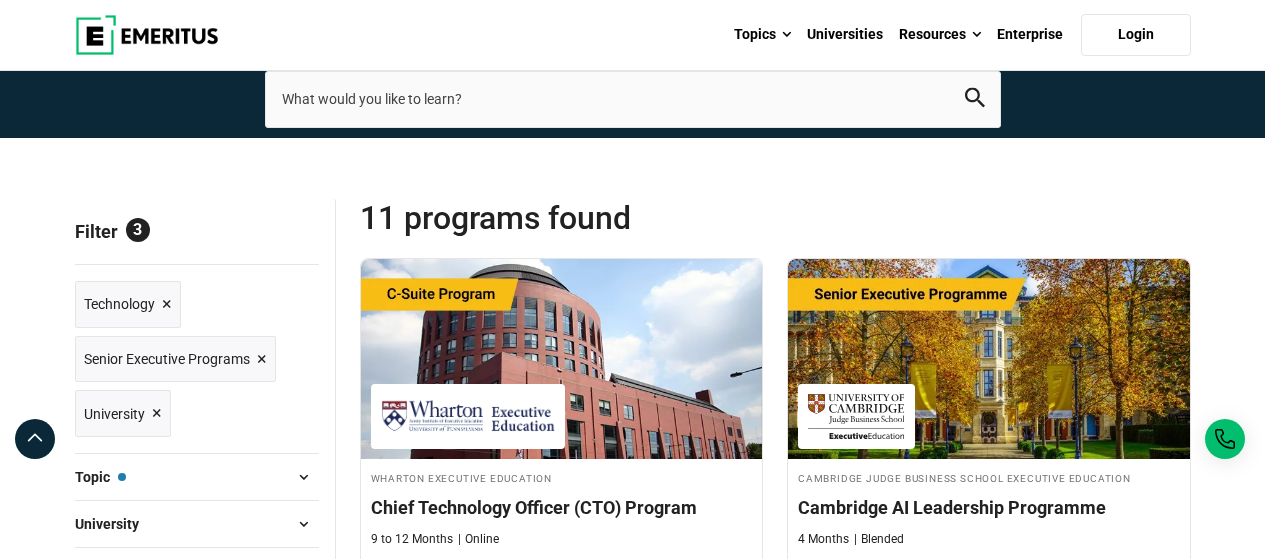 scroll, scrollTop: 0, scrollLeft: 0, axis: both 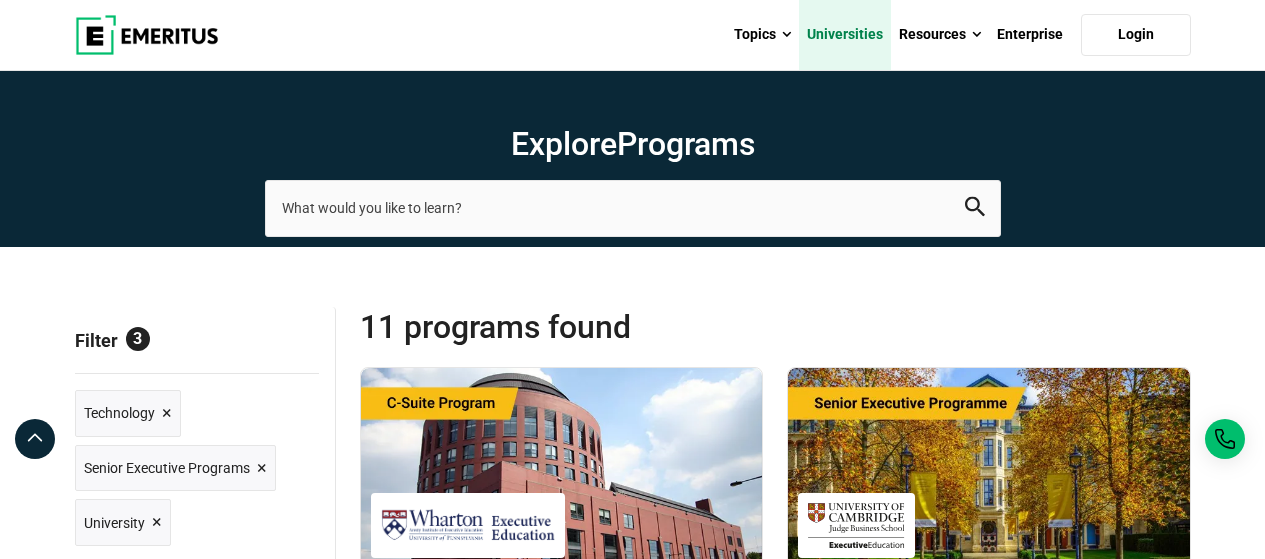 click on "Universities" at bounding box center [845, 35] 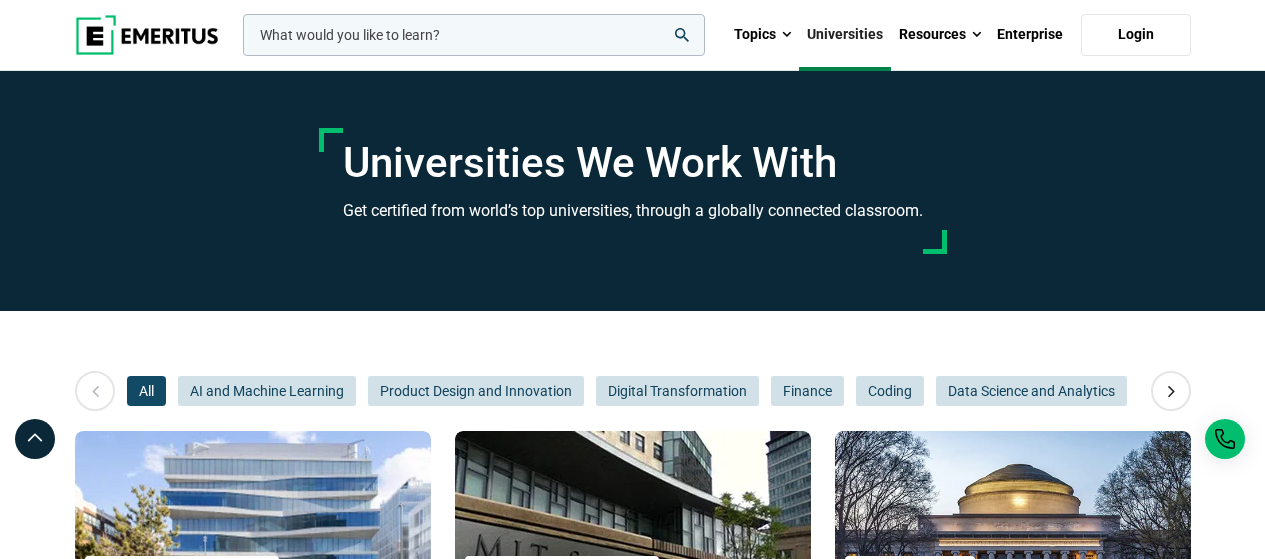 scroll, scrollTop: 160, scrollLeft: 0, axis: vertical 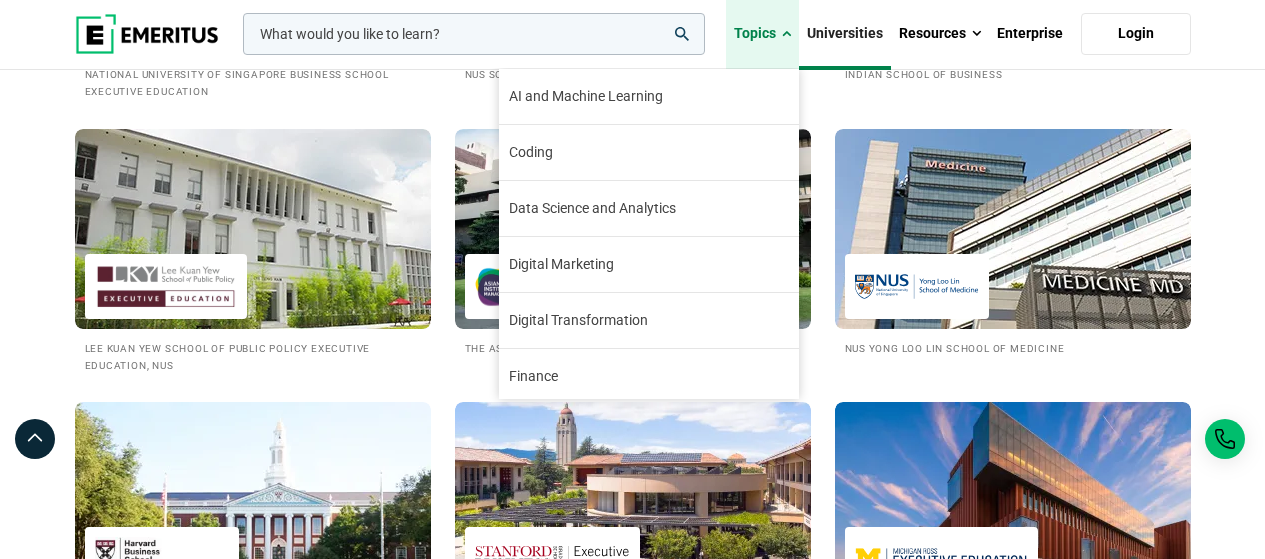 click on "Topics" at bounding box center [762, 34] 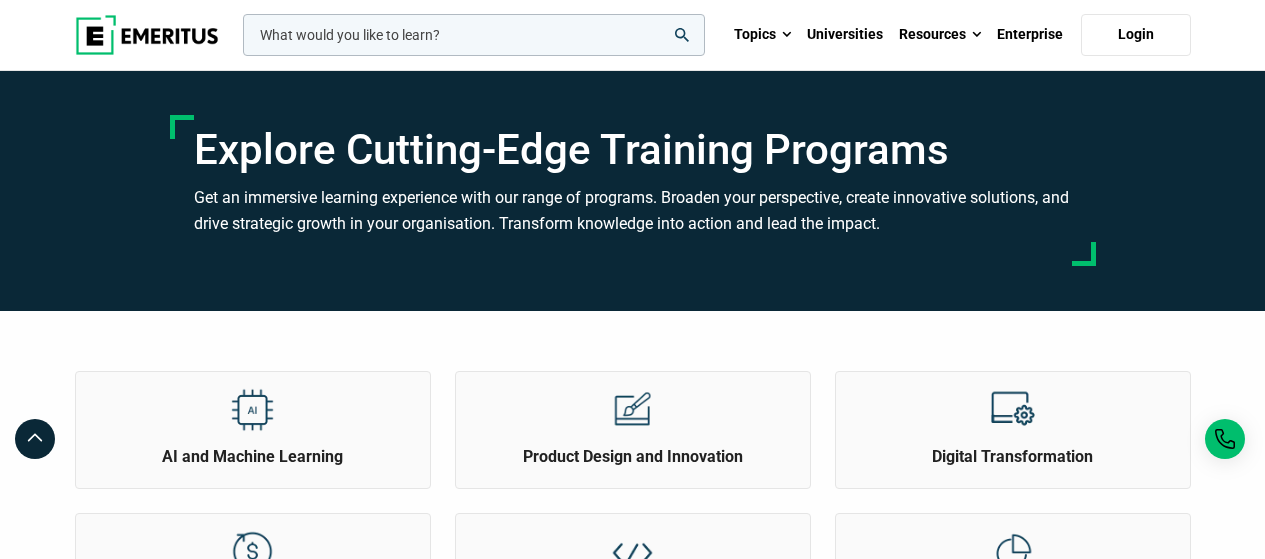 scroll, scrollTop: 0, scrollLeft: 0, axis: both 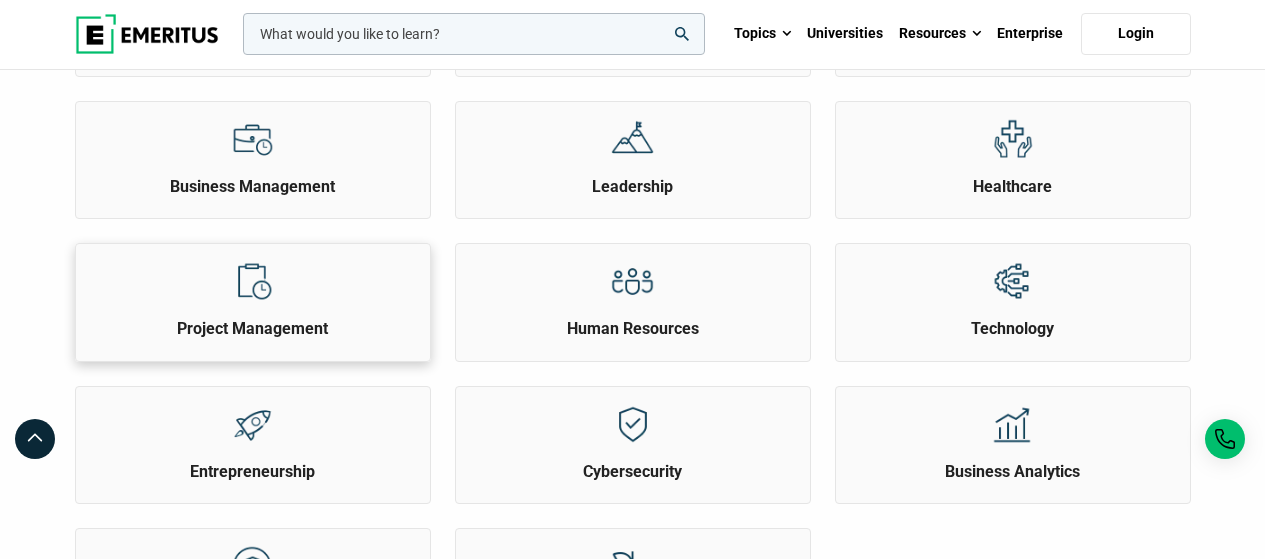 click on "Project Management" at bounding box center (253, 292) 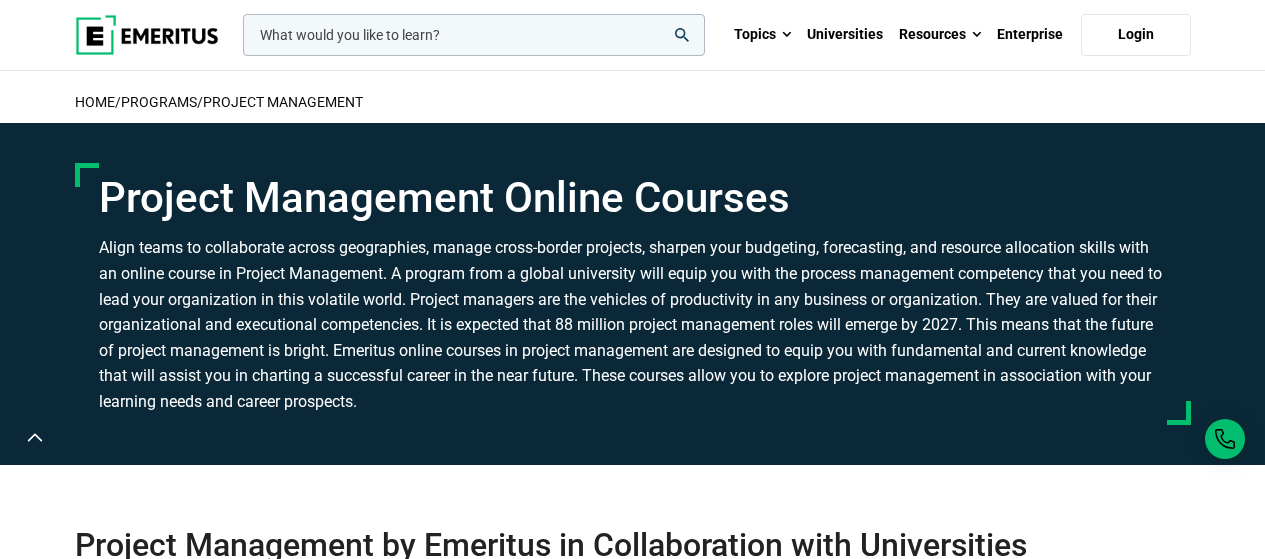 scroll, scrollTop: 0, scrollLeft: 0, axis: both 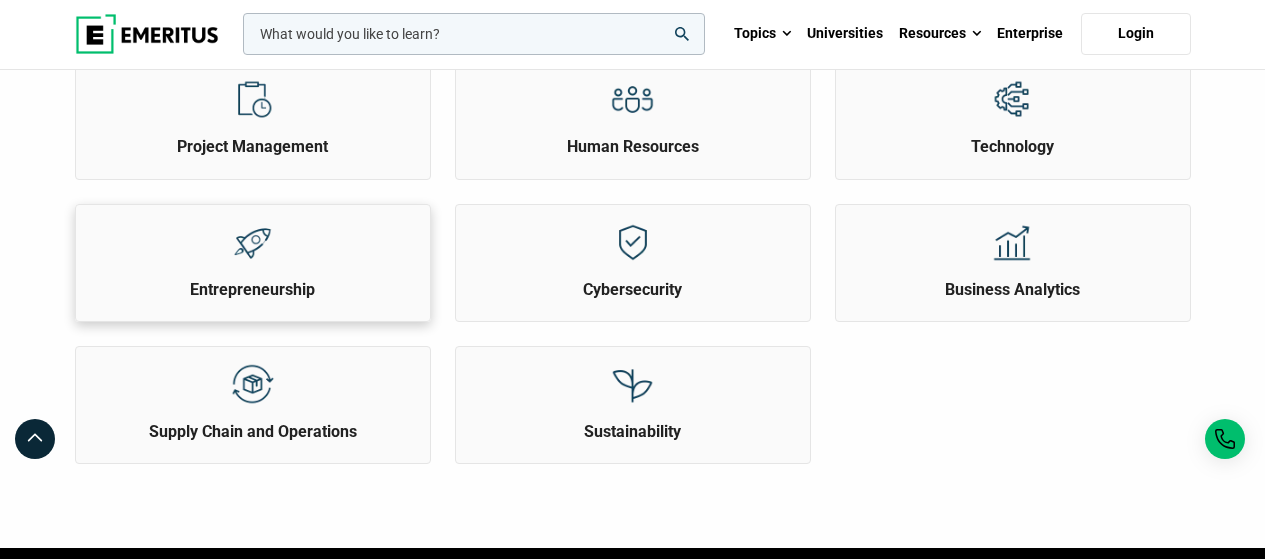 click on "Entrepreneurship" at bounding box center [253, 290] 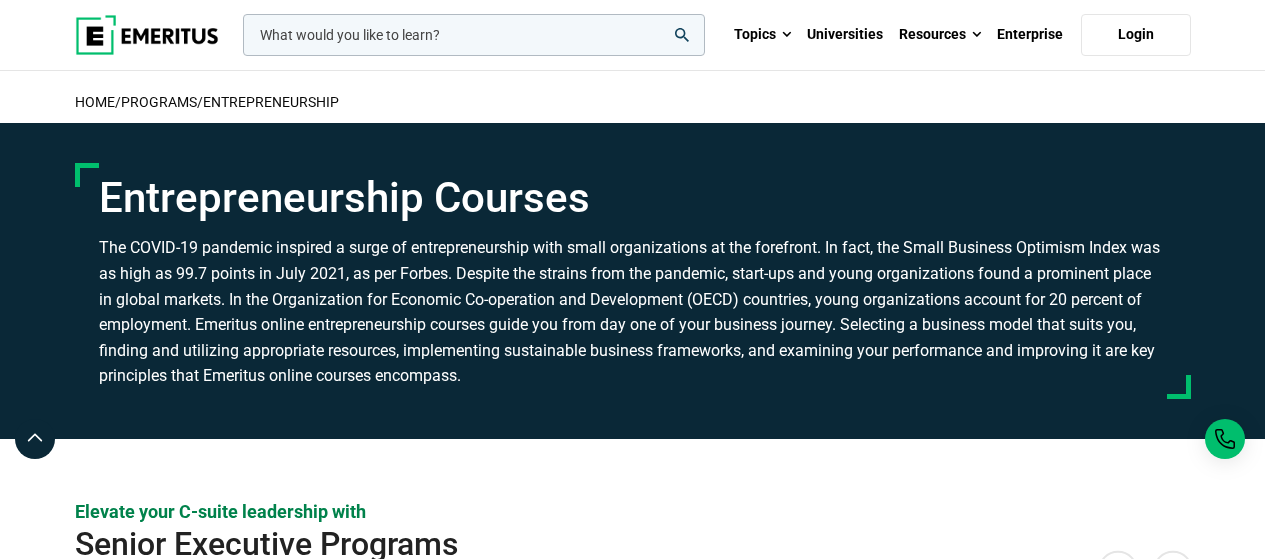 scroll, scrollTop: 402, scrollLeft: 0, axis: vertical 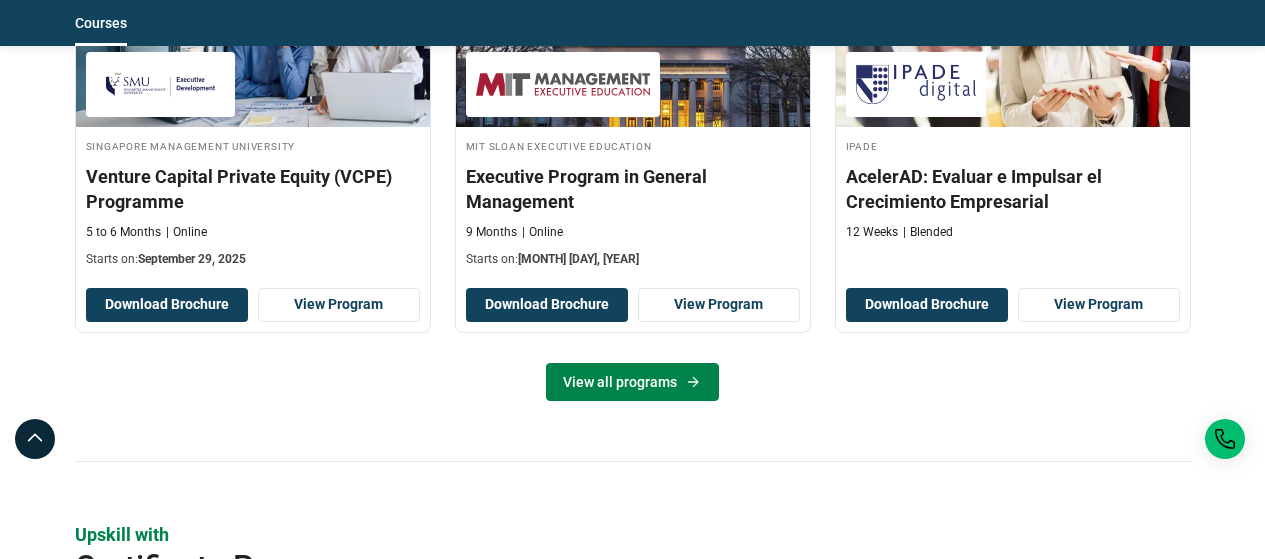 click on "View all programs" at bounding box center (632, 382) 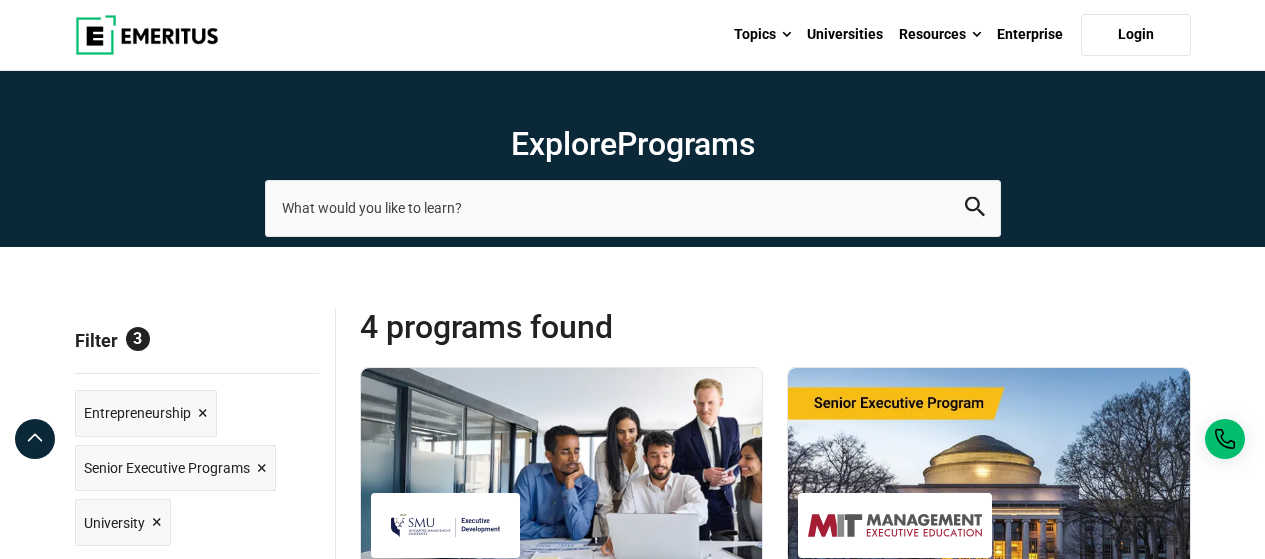 scroll, scrollTop: 398, scrollLeft: 0, axis: vertical 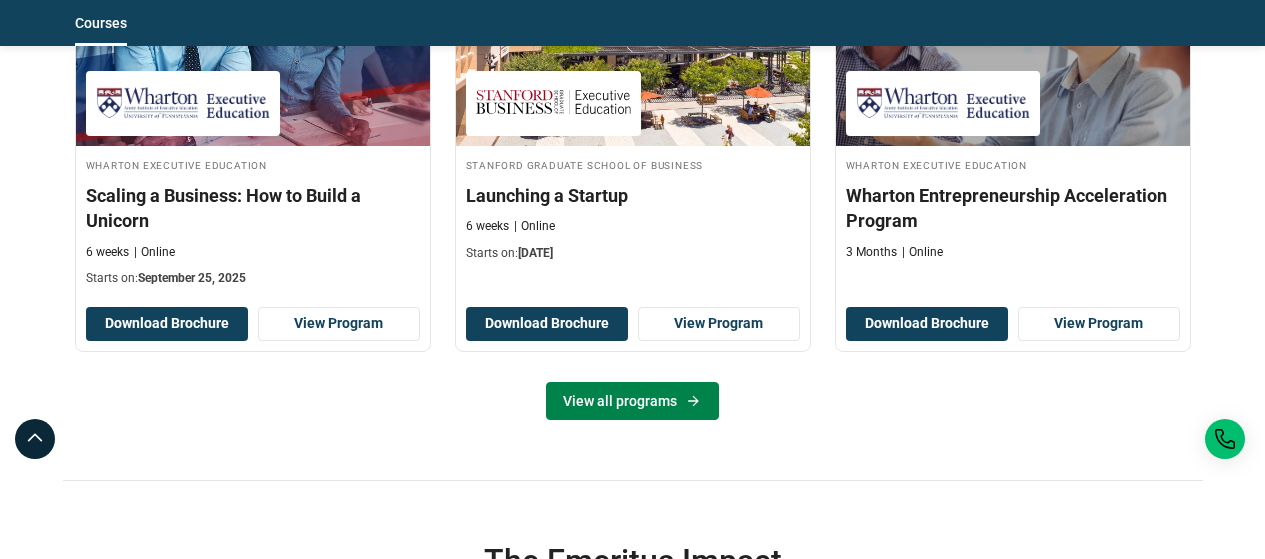 click on "View all programs" at bounding box center (632, 401) 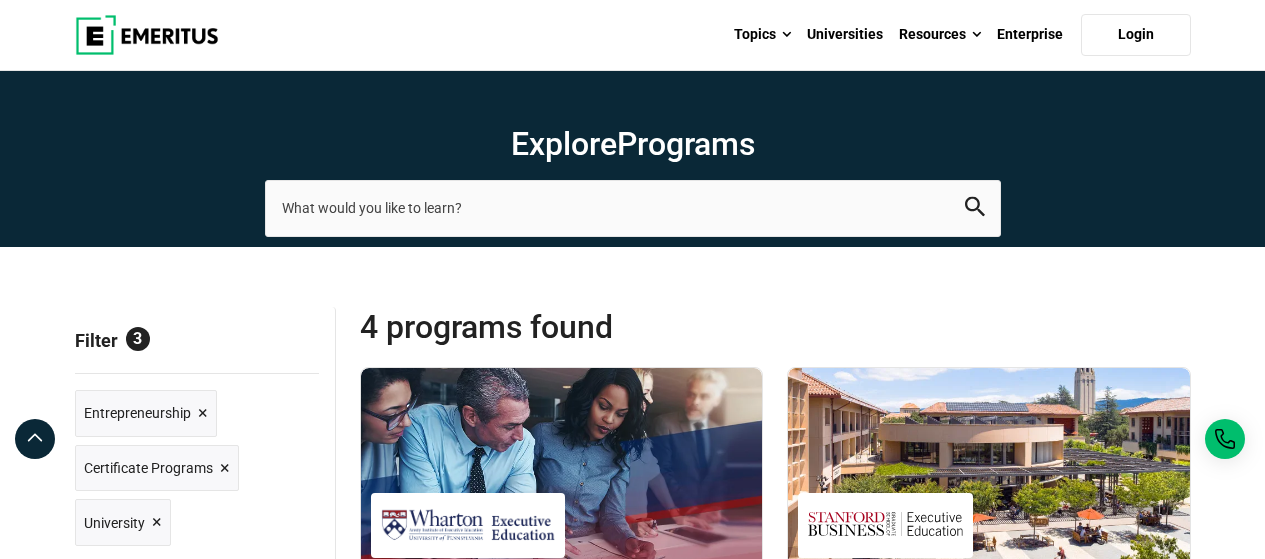 scroll, scrollTop: 0, scrollLeft: 0, axis: both 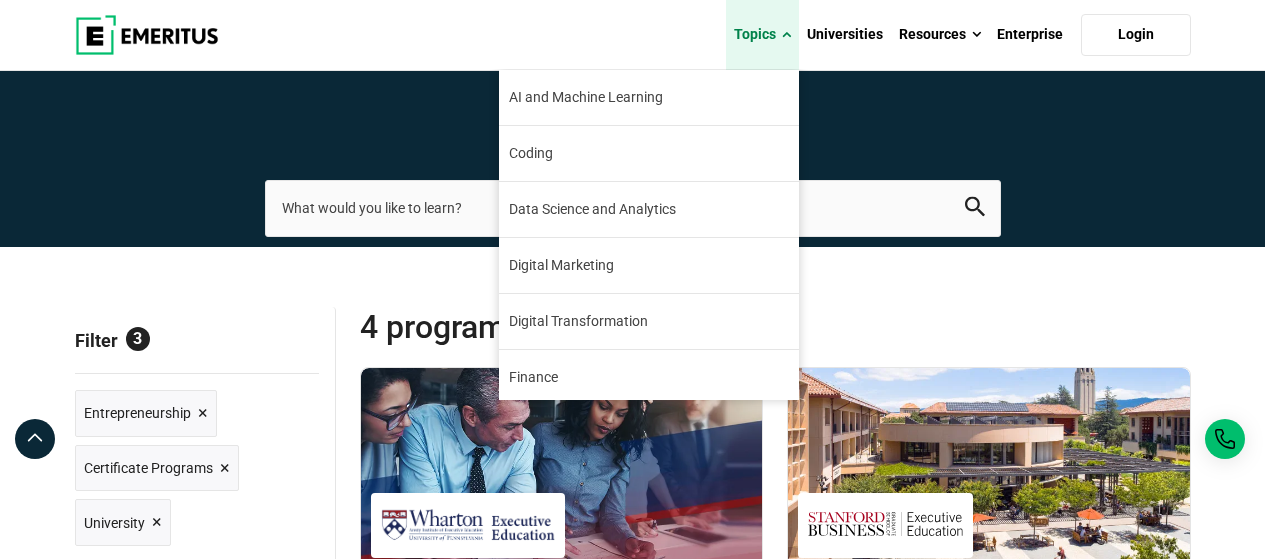 click on "Topics" at bounding box center (762, 35) 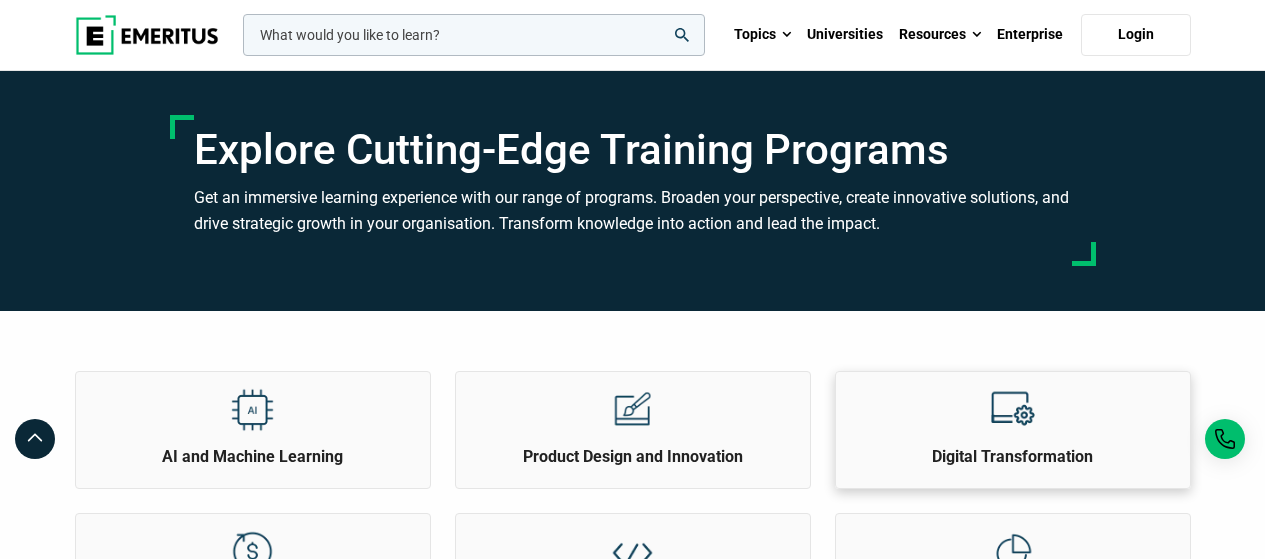scroll, scrollTop: 0, scrollLeft: 0, axis: both 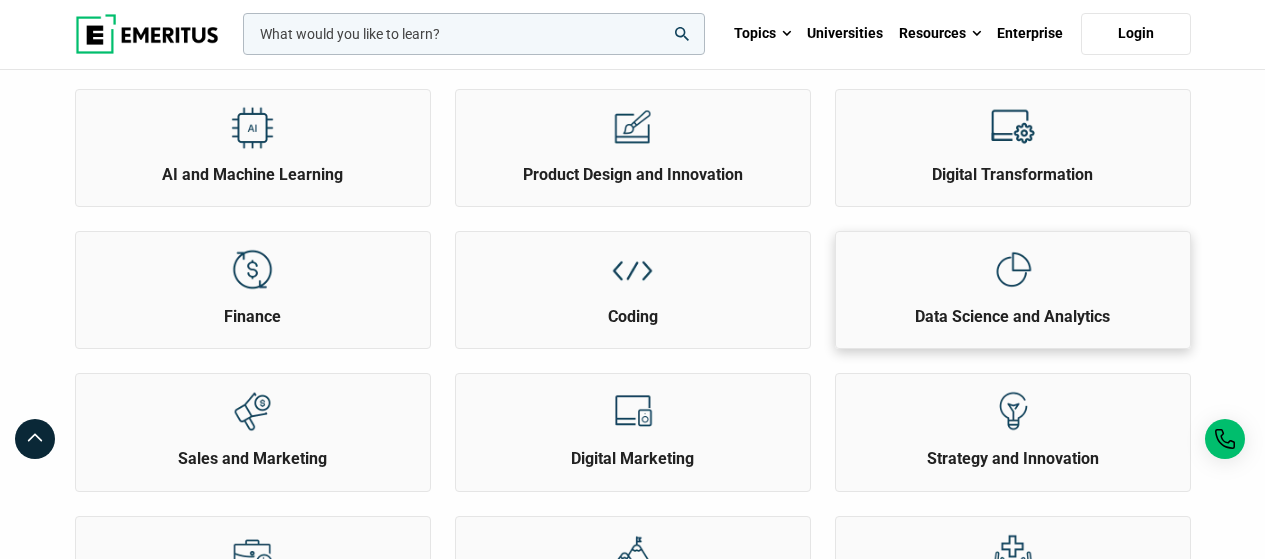 click on "Data Science and Analytics" at bounding box center (1013, 280) 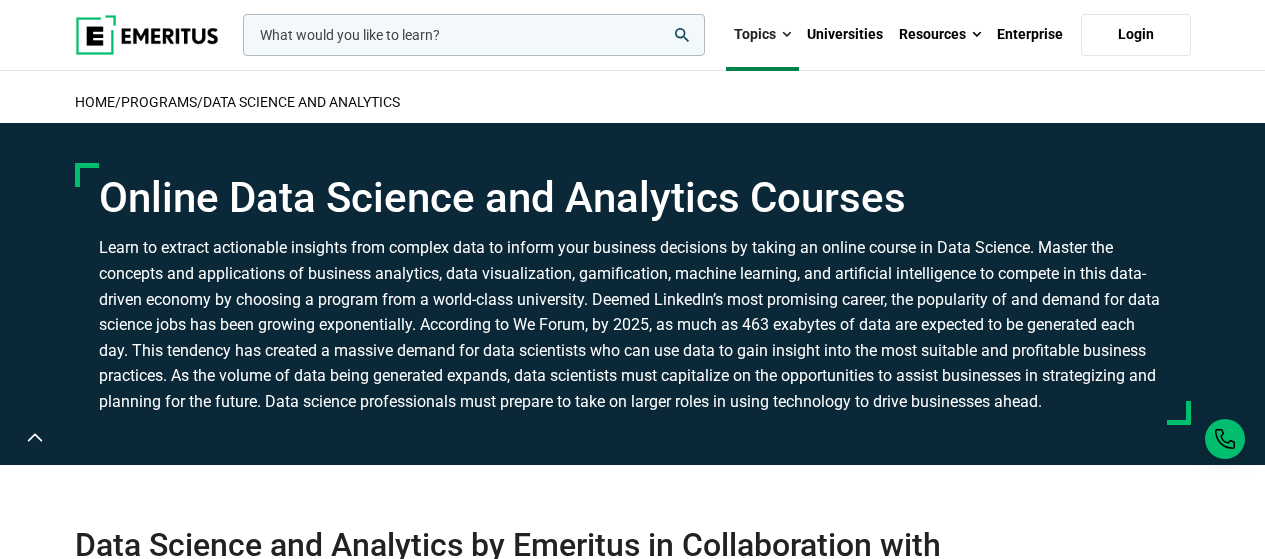 scroll, scrollTop: 649, scrollLeft: 0, axis: vertical 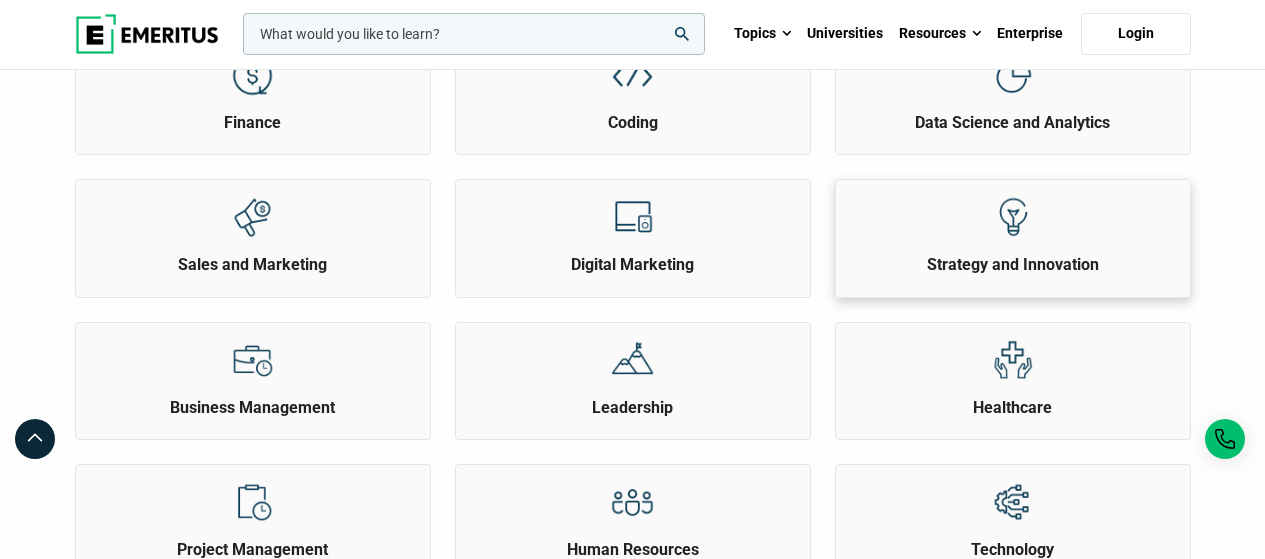 click on "Strategy and Innovation" at bounding box center (1013, 265) 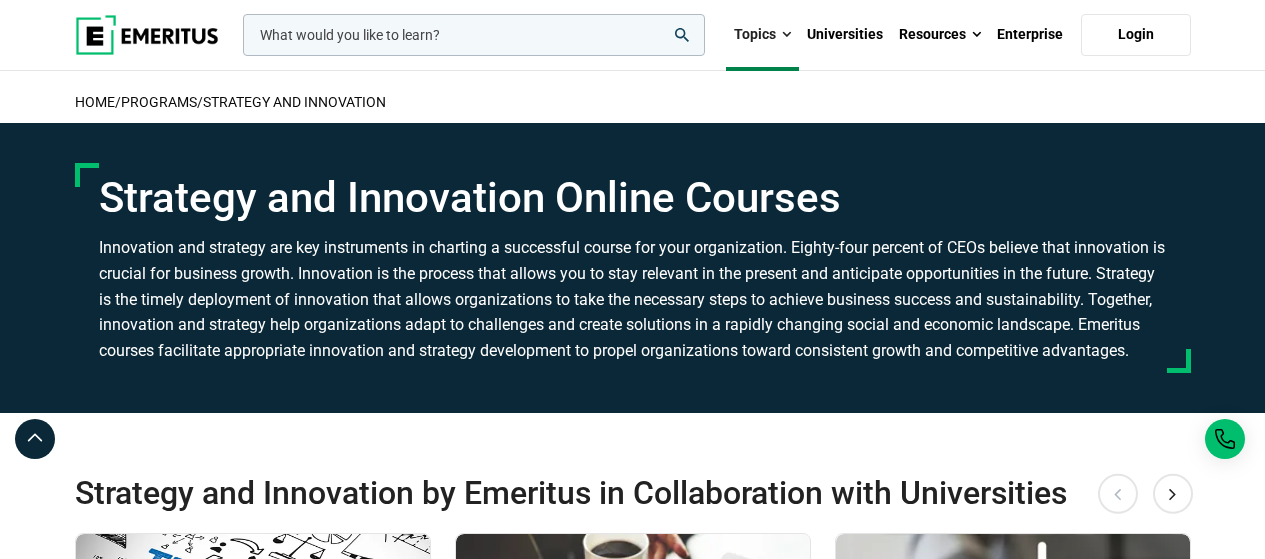 scroll, scrollTop: 0, scrollLeft: 0, axis: both 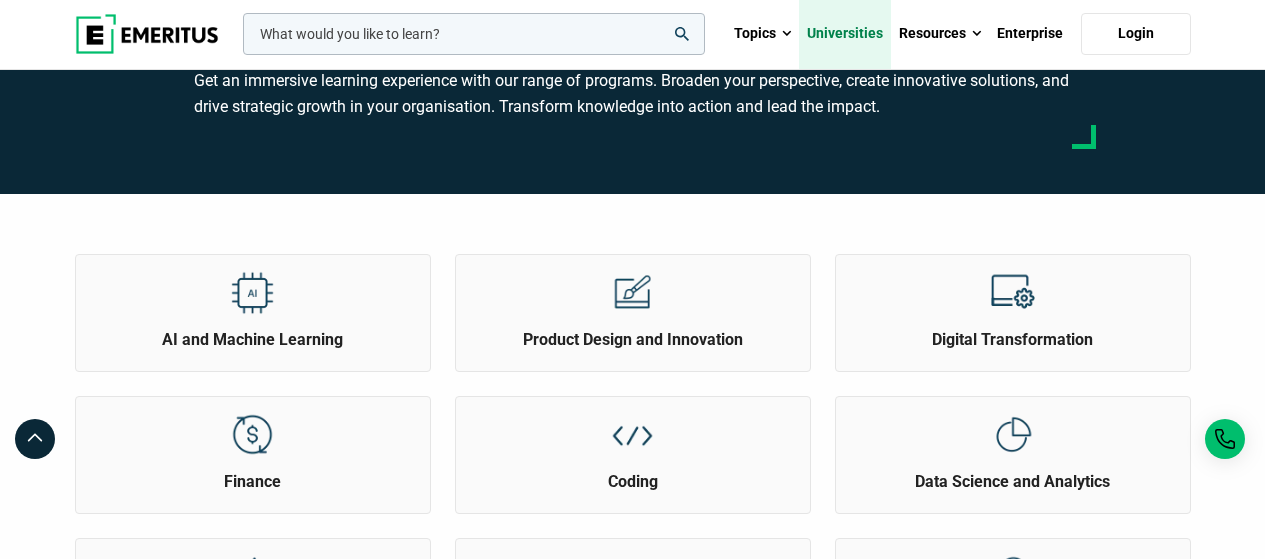 click on "Universities" at bounding box center [845, 34] 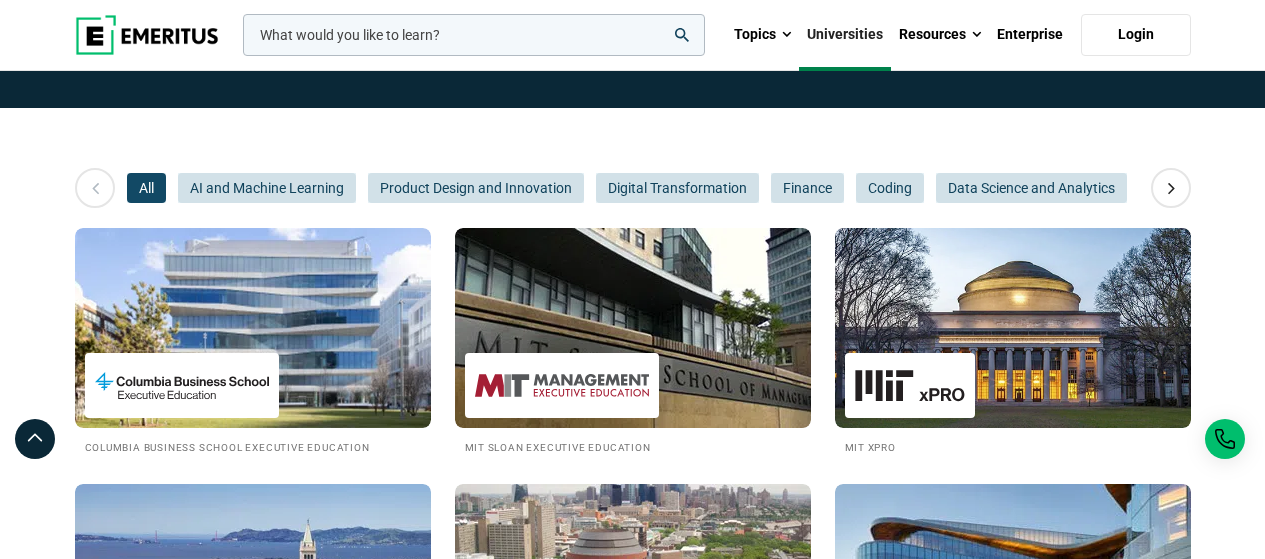 scroll, scrollTop: 0, scrollLeft: 0, axis: both 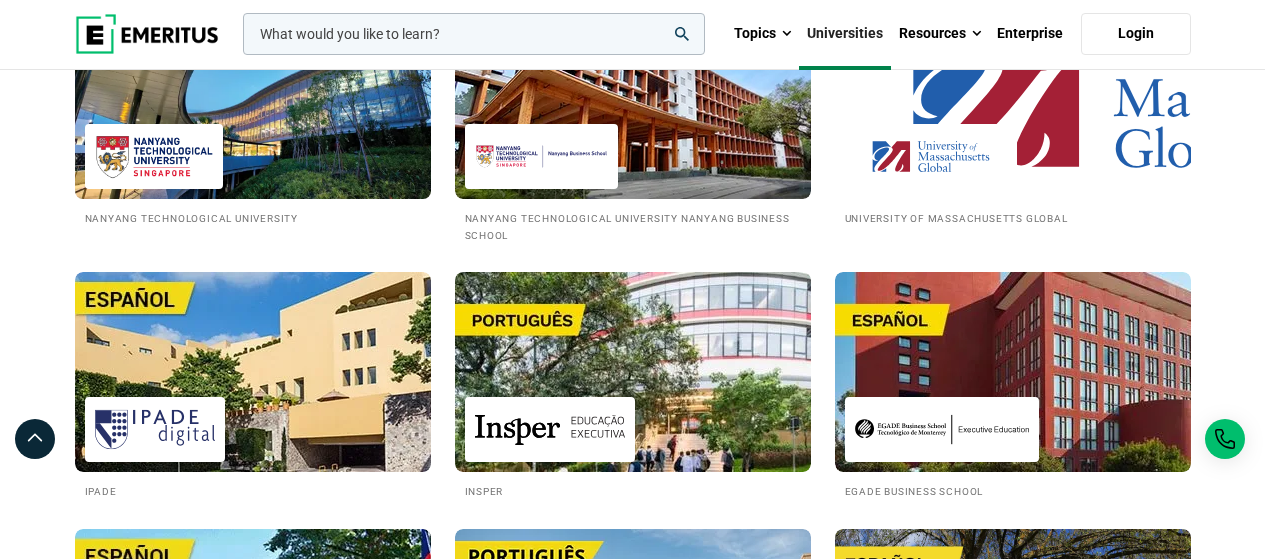 click on "Nanyang Technological University" at bounding box center [253, 217] 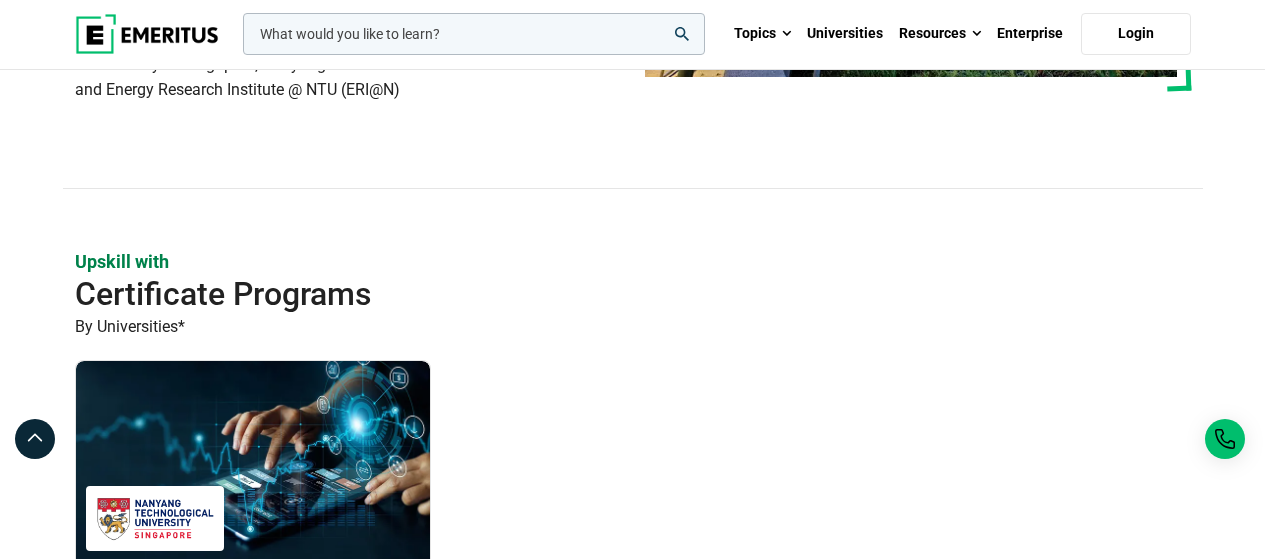 scroll, scrollTop: 0, scrollLeft: 0, axis: both 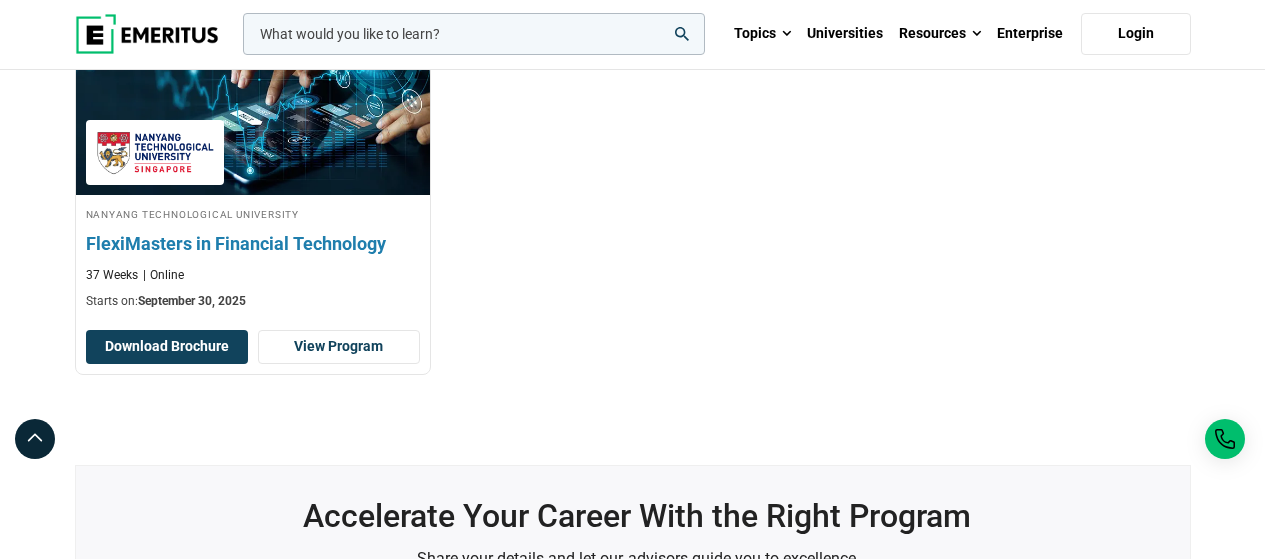 click on "FlexiMasters in Financial Technology" at bounding box center [253, 243] 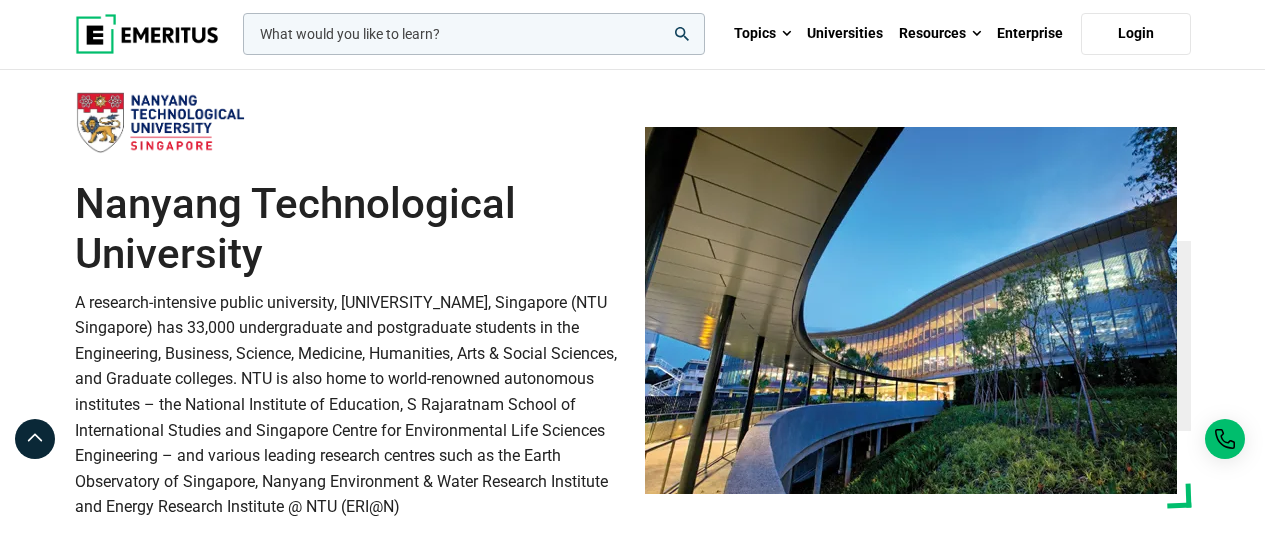 scroll, scrollTop: 33, scrollLeft: 0, axis: vertical 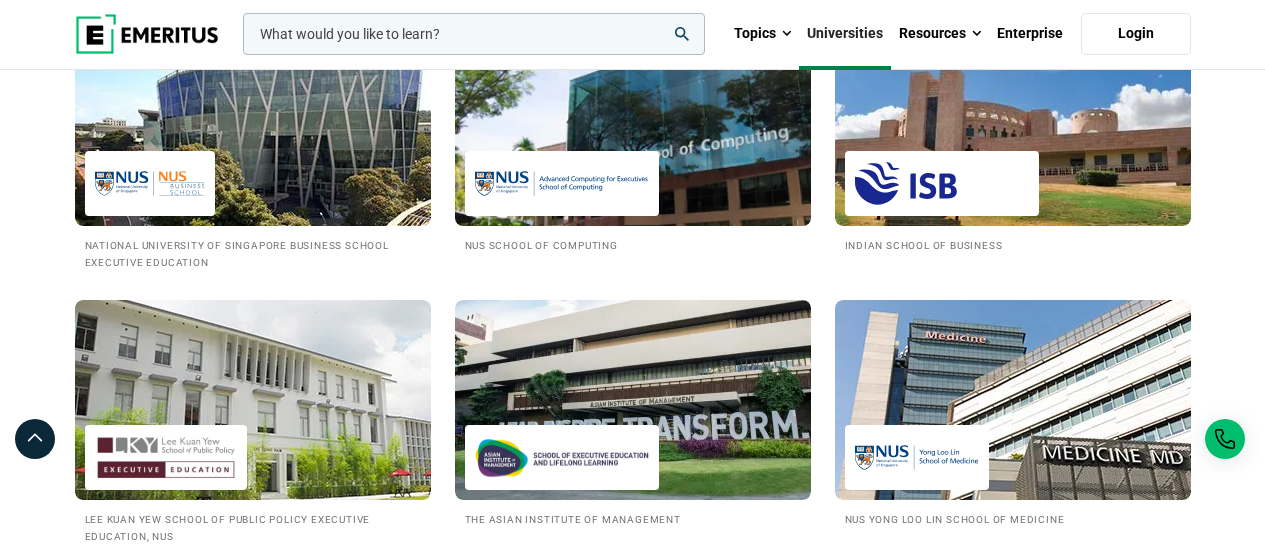 click at bounding box center (633, 126) 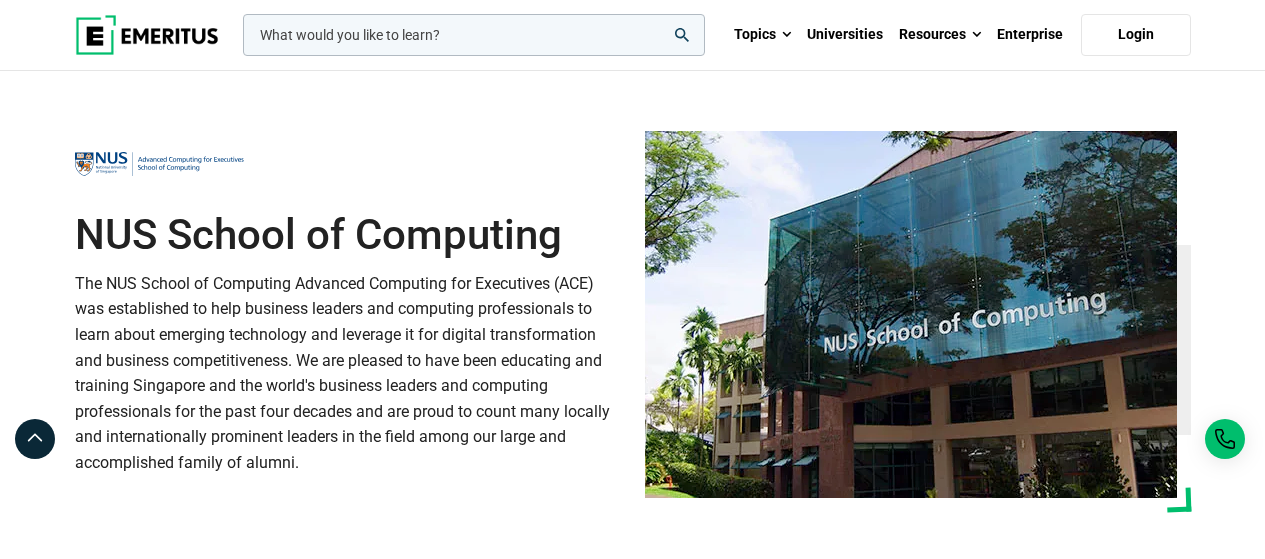 scroll, scrollTop: 0, scrollLeft: 0, axis: both 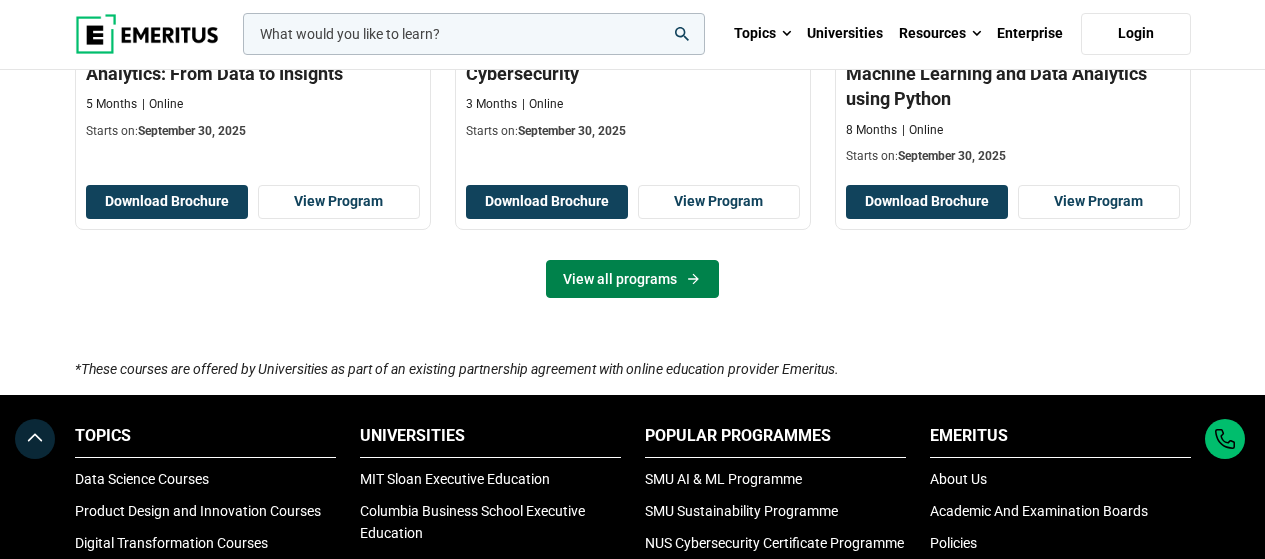 click on "View all programs" at bounding box center (632, 279) 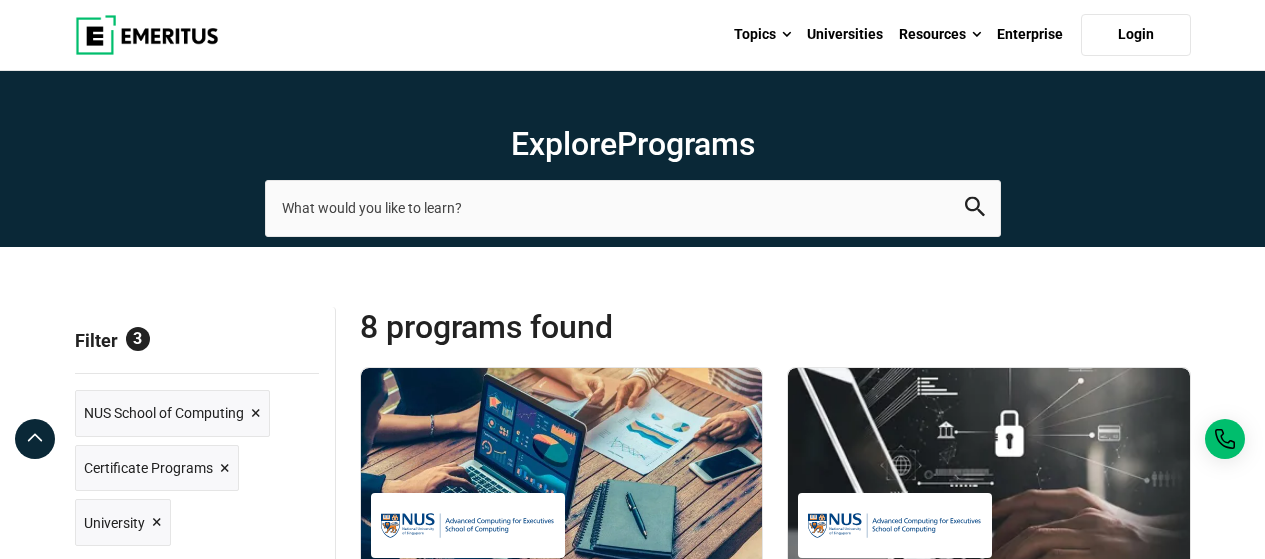 scroll, scrollTop: 354, scrollLeft: 0, axis: vertical 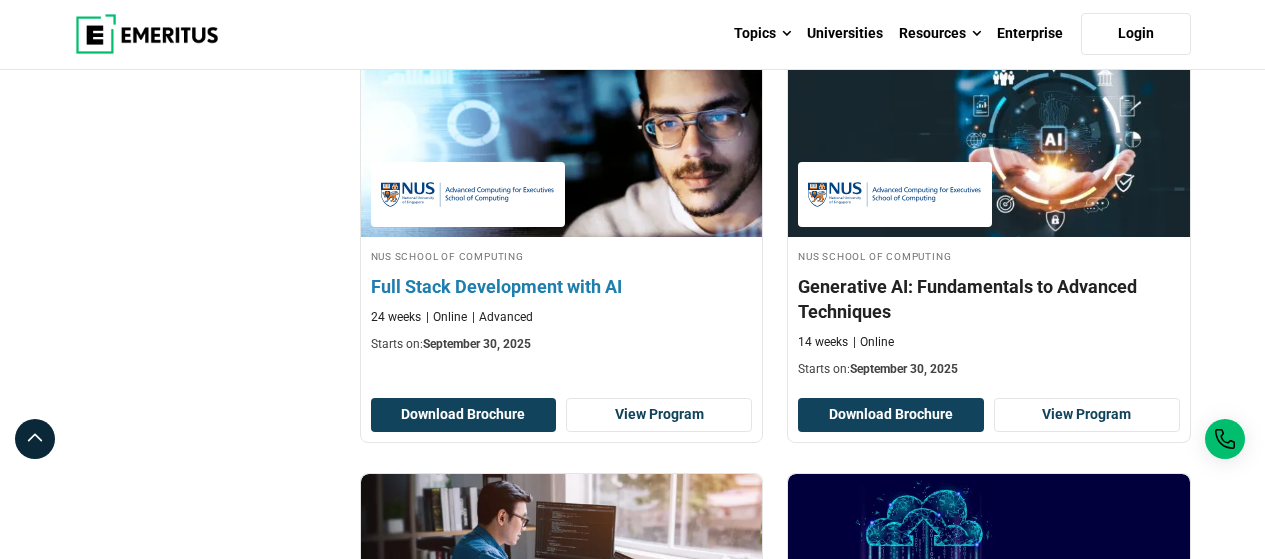 click on "Full Stack Development with AI" at bounding box center (562, 286) 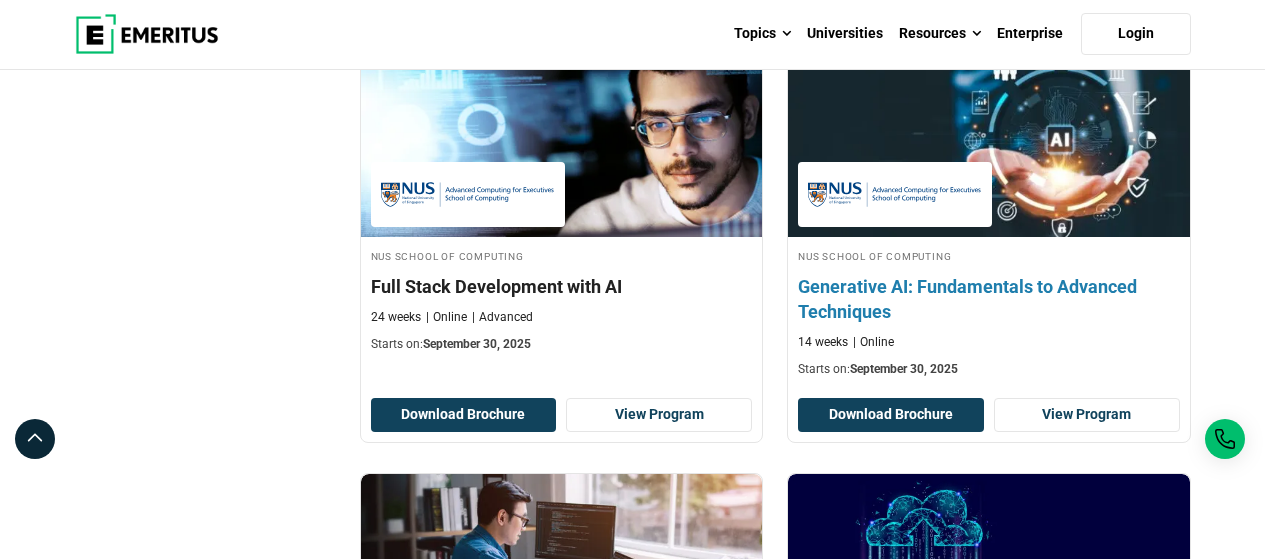 click on "Generative AI: Fundamentals to Advanced Techniques" at bounding box center (989, 299) 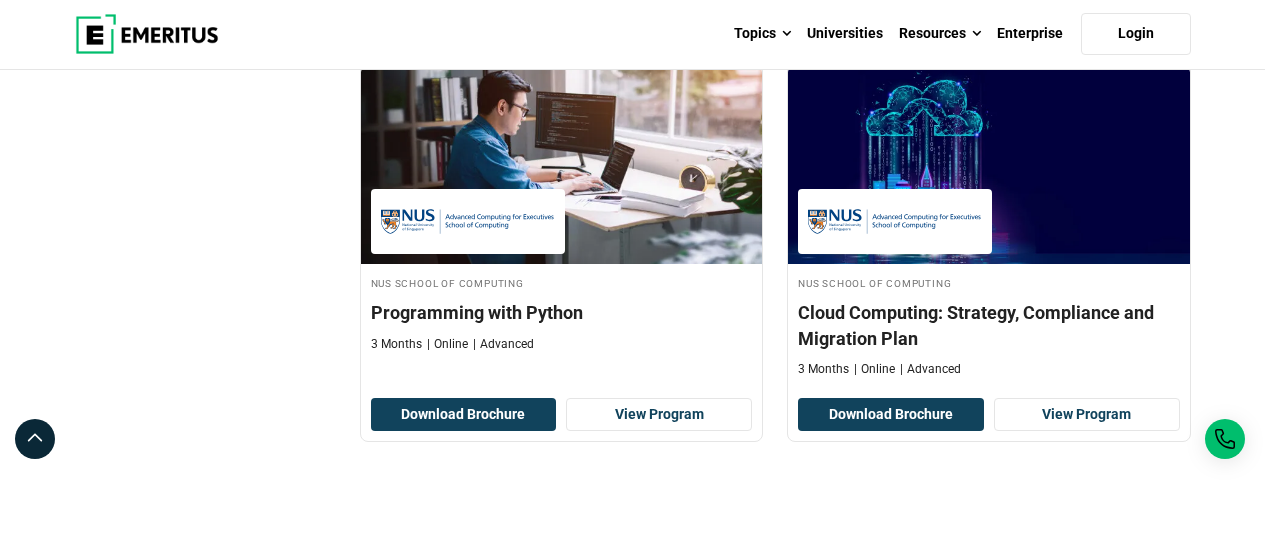 scroll, scrollTop: 1589, scrollLeft: 0, axis: vertical 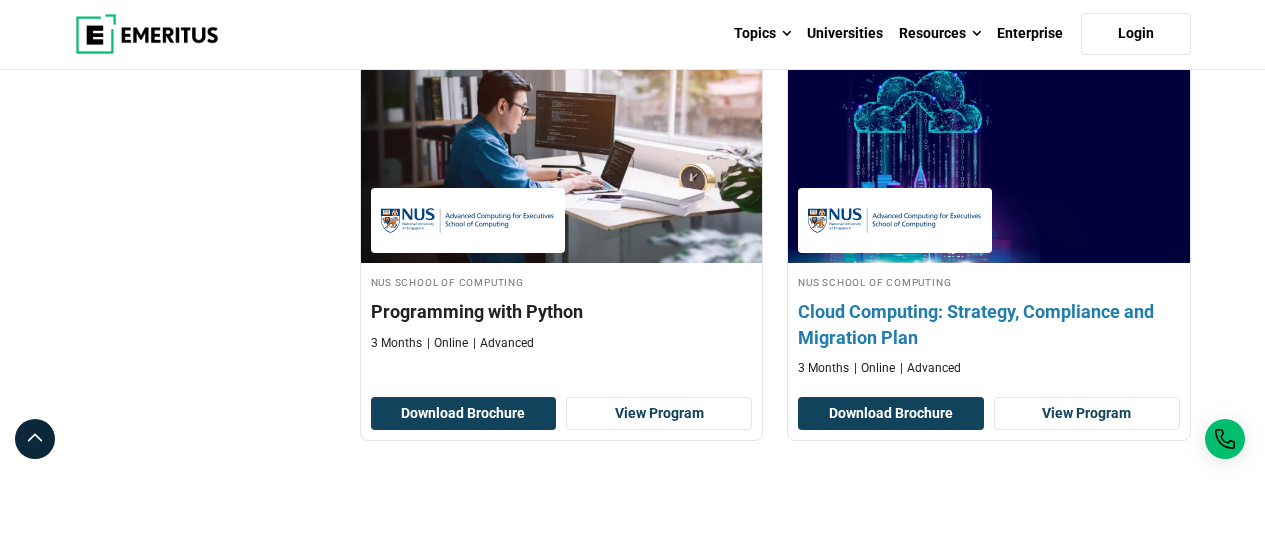 click on "Cloud Computing: Strategy, Compliance and Migration Plan" at bounding box center [989, 324] 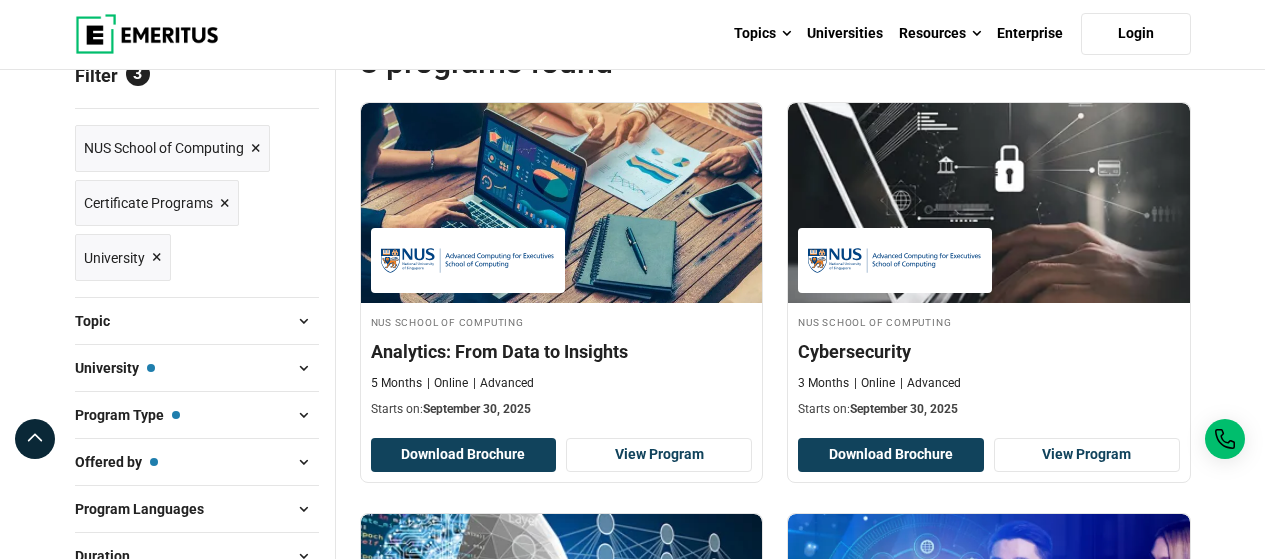 scroll, scrollTop: 282, scrollLeft: 0, axis: vertical 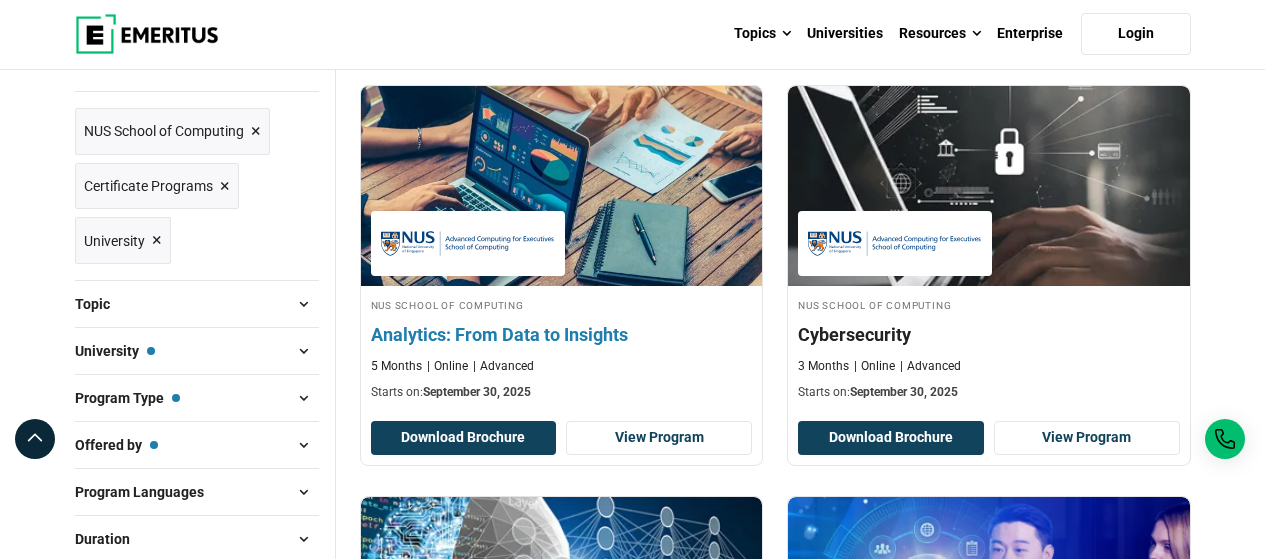 click on "Analytics: From Data to Insights" at bounding box center [562, 334] 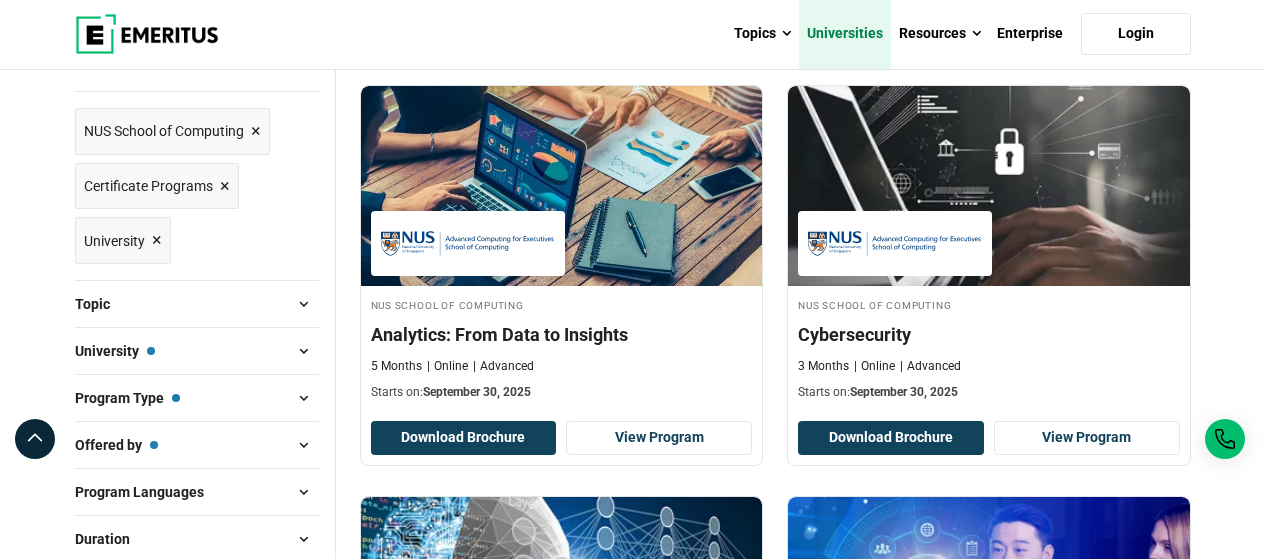 click on "Universities" at bounding box center (845, 34) 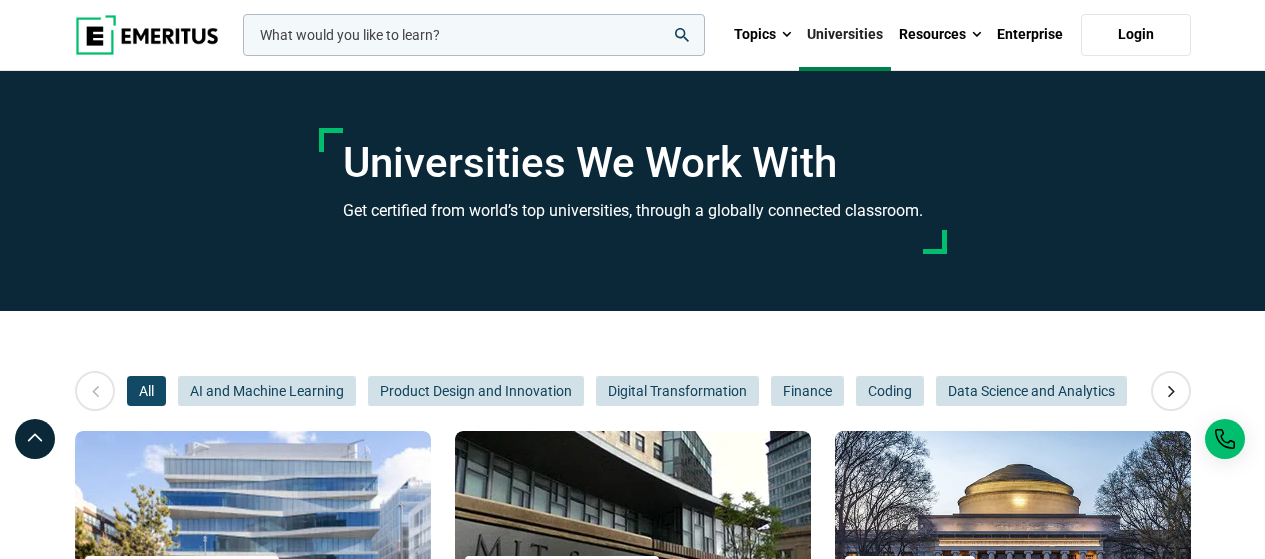 scroll, scrollTop: 0, scrollLeft: 0, axis: both 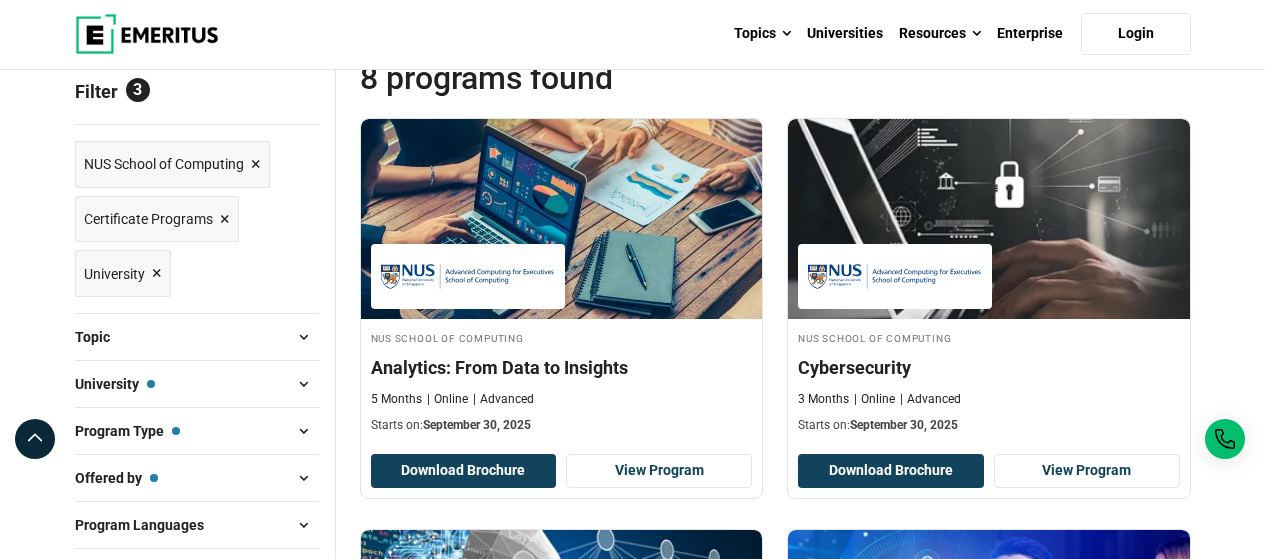 click on "×" at bounding box center (256, 164) 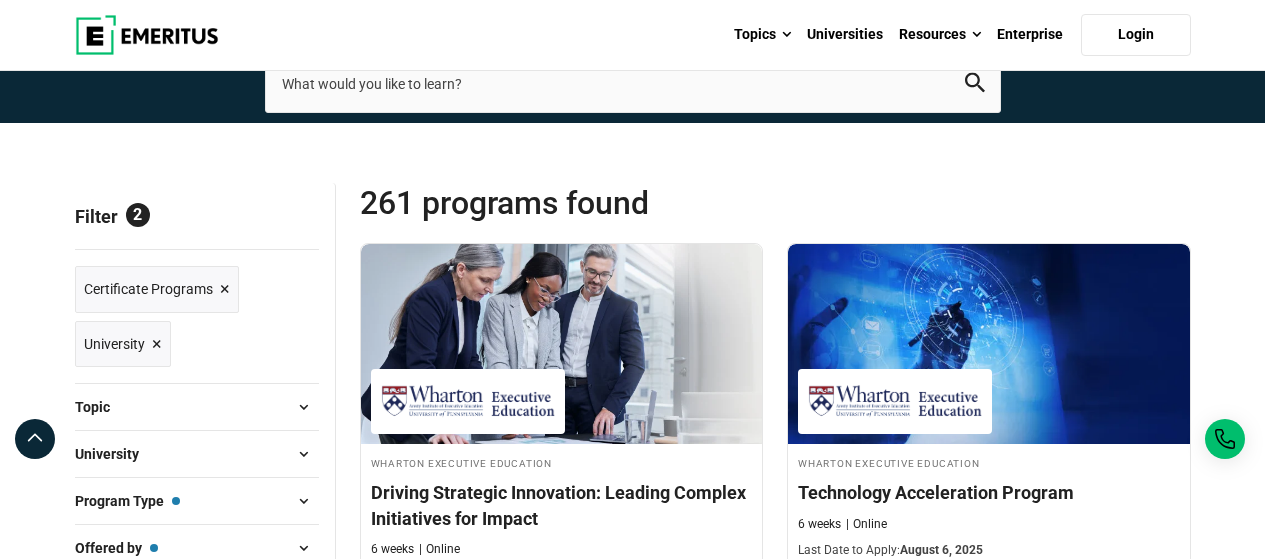 scroll, scrollTop: 254, scrollLeft: 0, axis: vertical 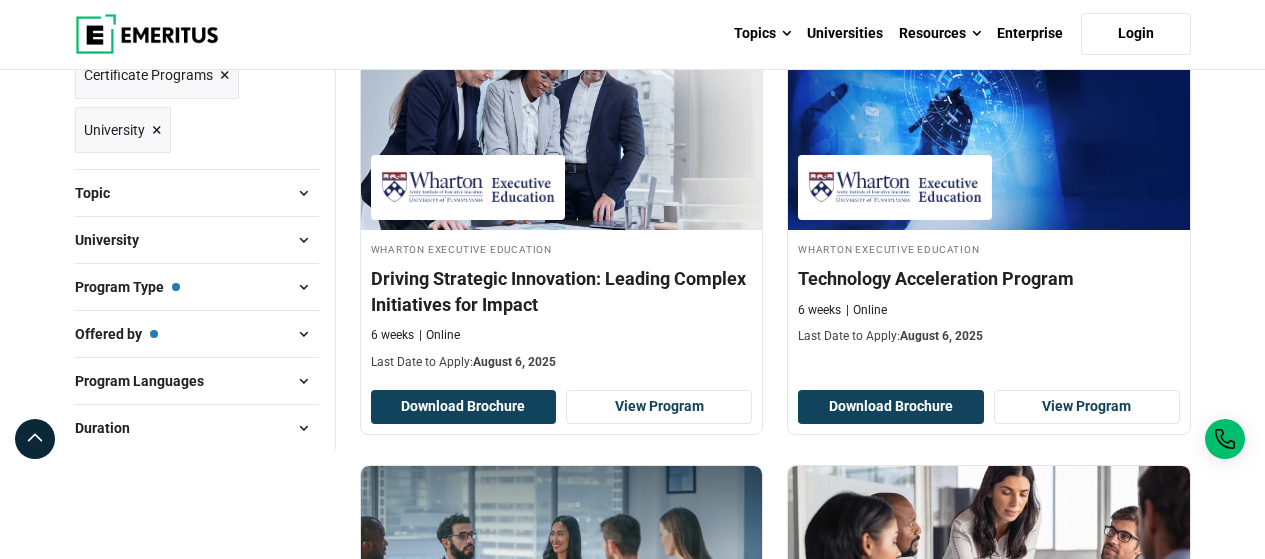 click at bounding box center [304, 240] 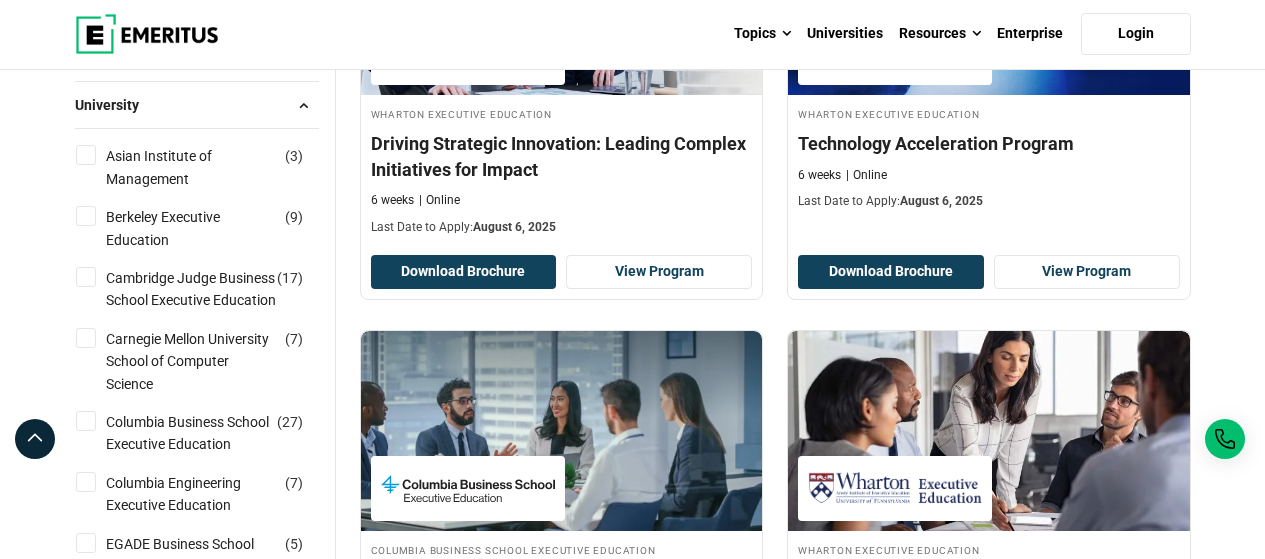 scroll, scrollTop: 398, scrollLeft: 0, axis: vertical 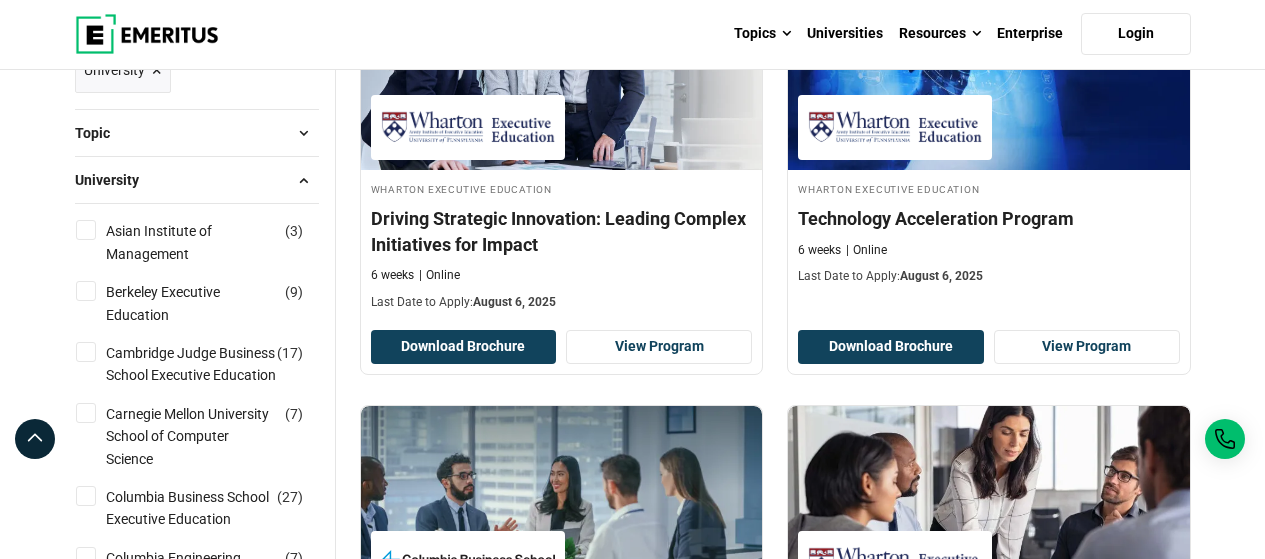 click at bounding box center (304, 180) 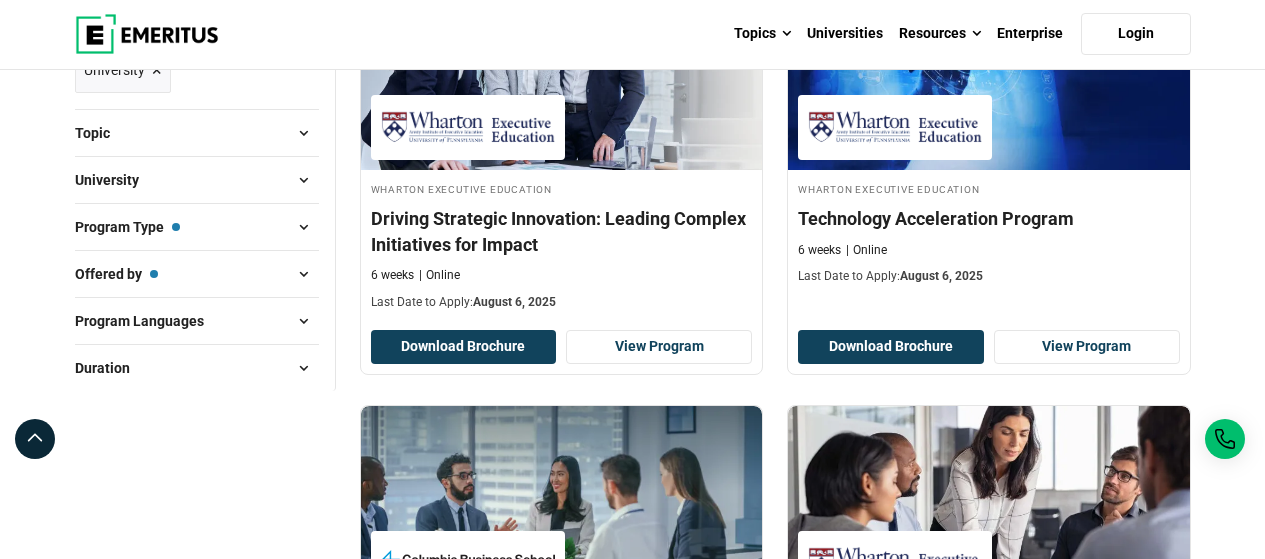 click at bounding box center (304, 227) 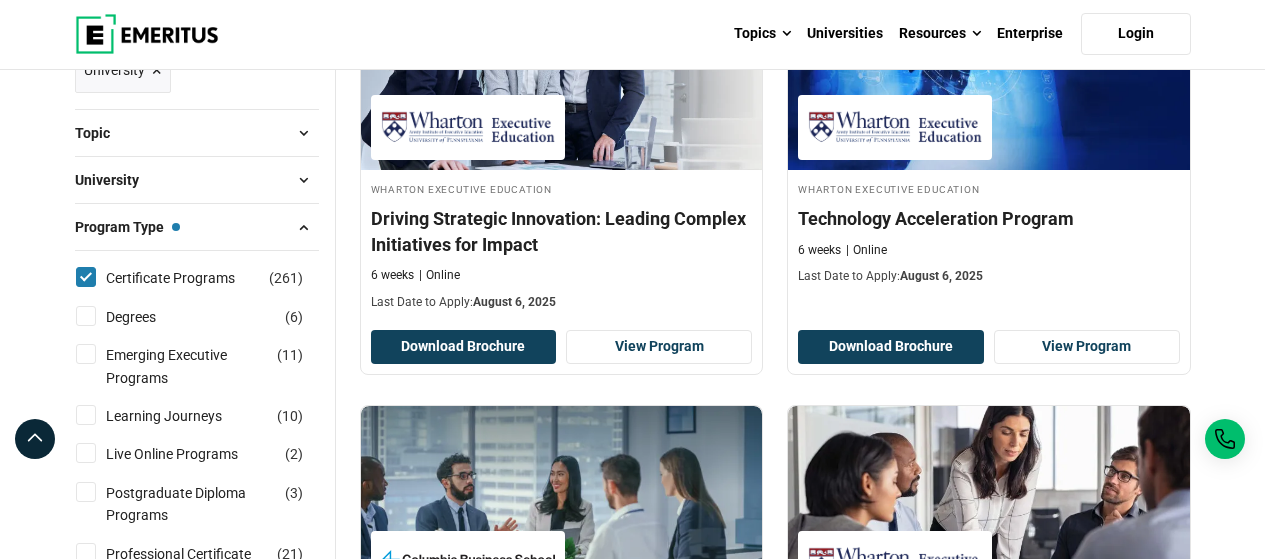 click on "Certificate Programs   ( 261 )" at bounding box center (86, 277) 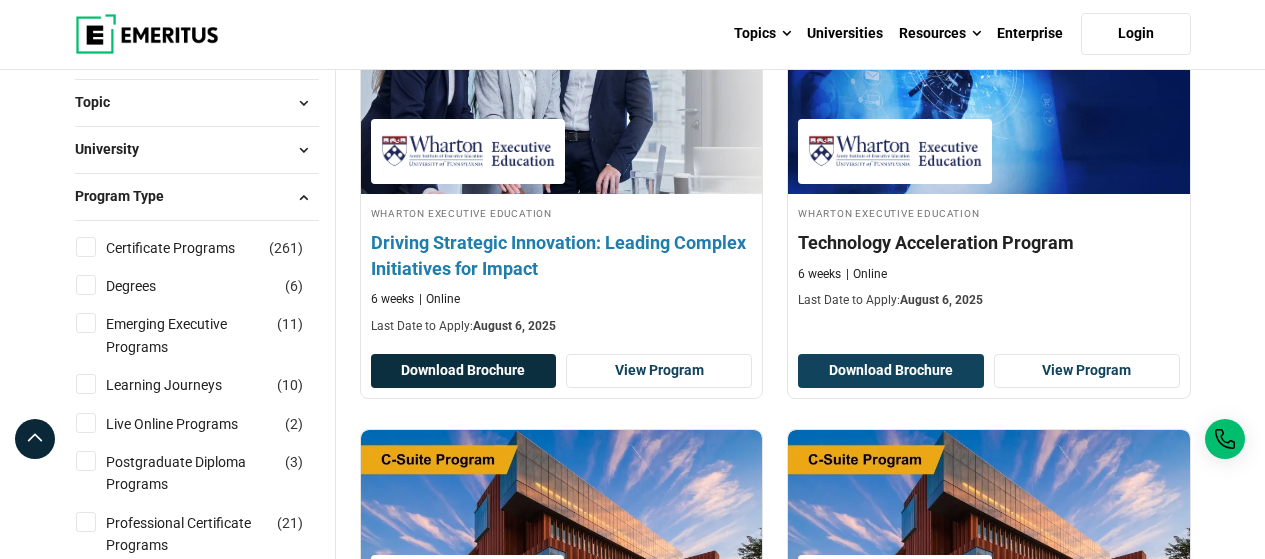 scroll, scrollTop: 376, scrollLeft: 0, axis: vertical 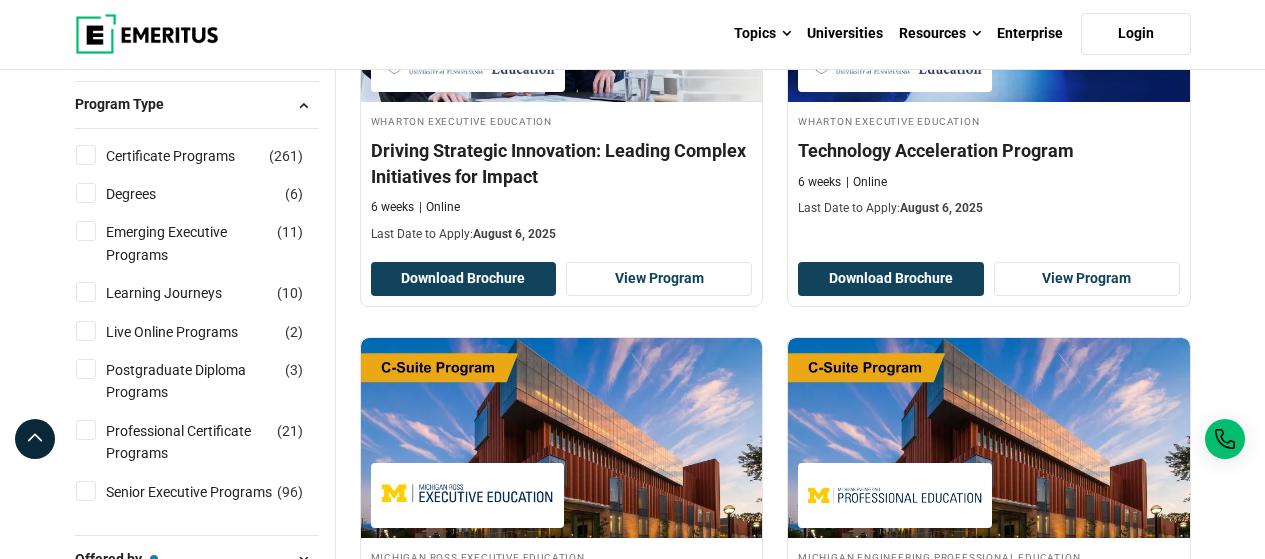 click on "Degrees   ( 6 )" at bounding box center [197, 194] 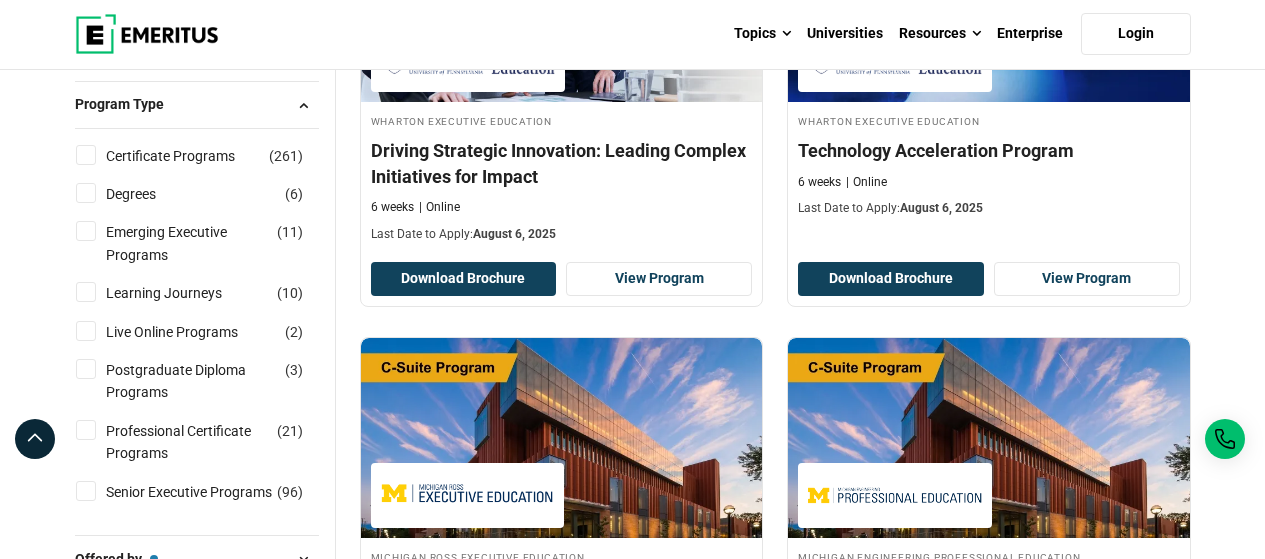 click on "Degrees   ( 6 )" at bounding box center [86, 193] 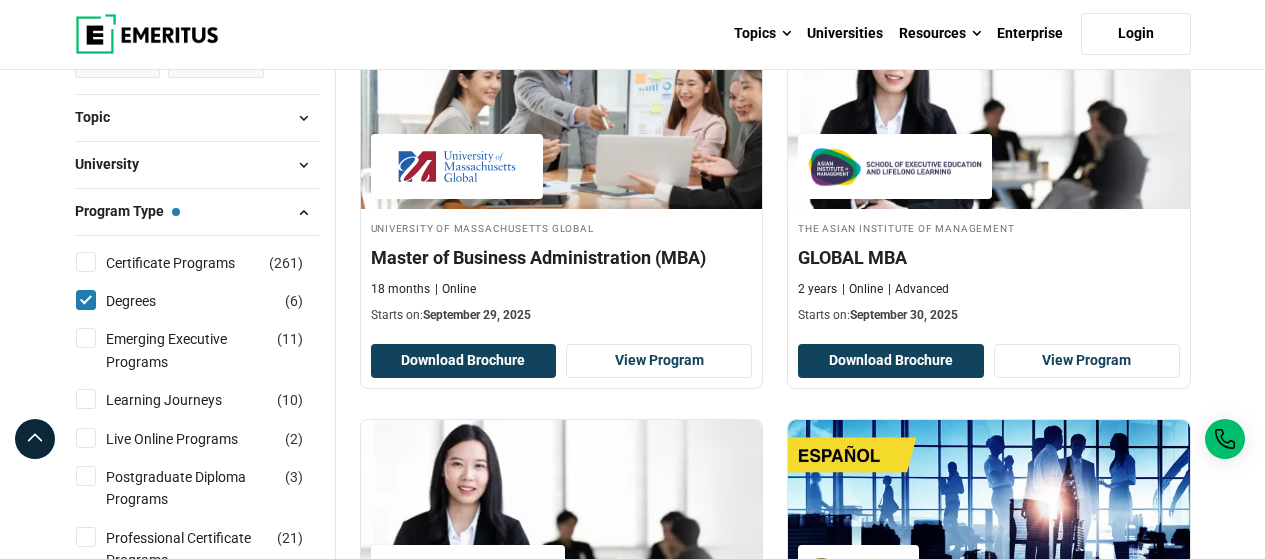 scroll, scrollTop: 362, scrollLeft: 0, axis: vertical 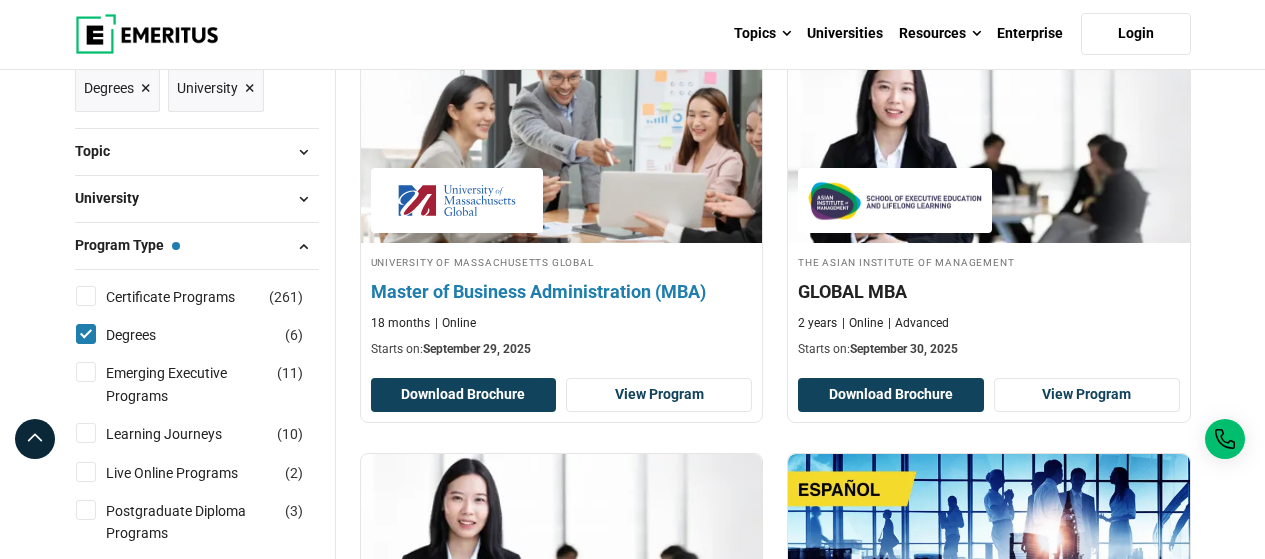 click on "Master of Business Administration (MBA)" at bounding box center [562, 291] 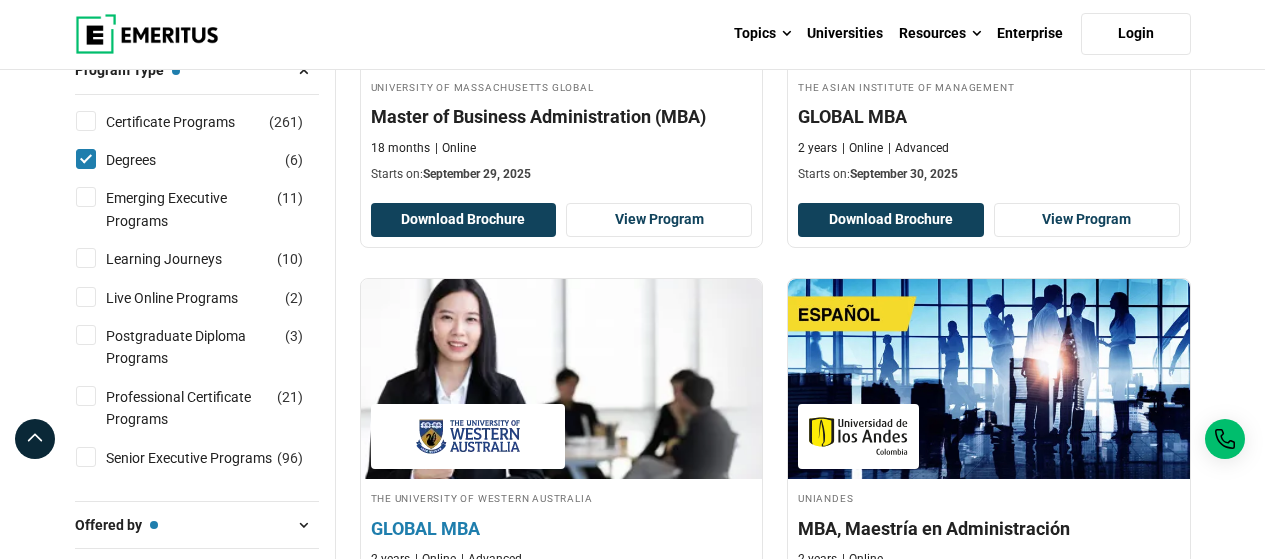 scroll, scrollTop: 506, scrollLeft: 0, axis: vertical 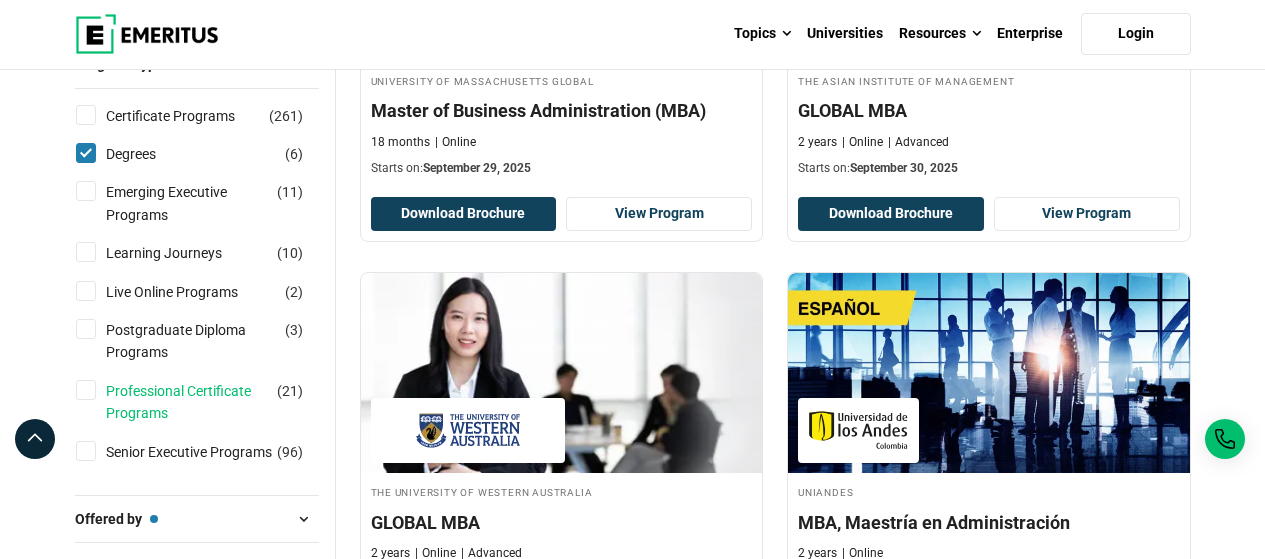 click on "Professional Certificate Programs" at bounding box center [211, 402] 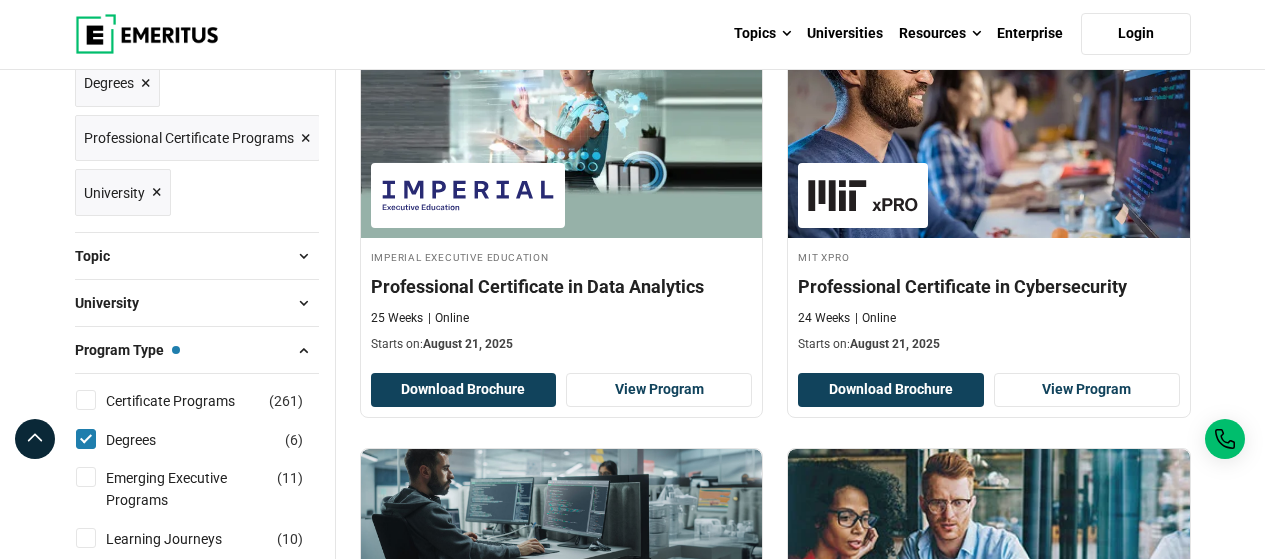 scroll, scrollTop: 330, scrollLeft: 0, axis: vertical 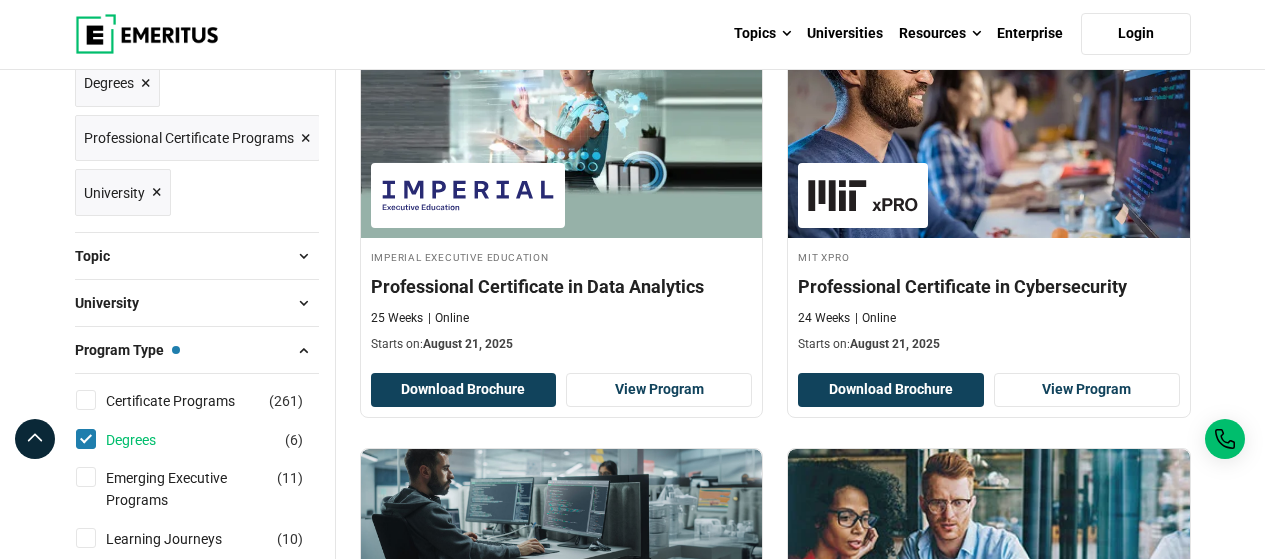 click on "Degrees" at bounding box center (151, 440) 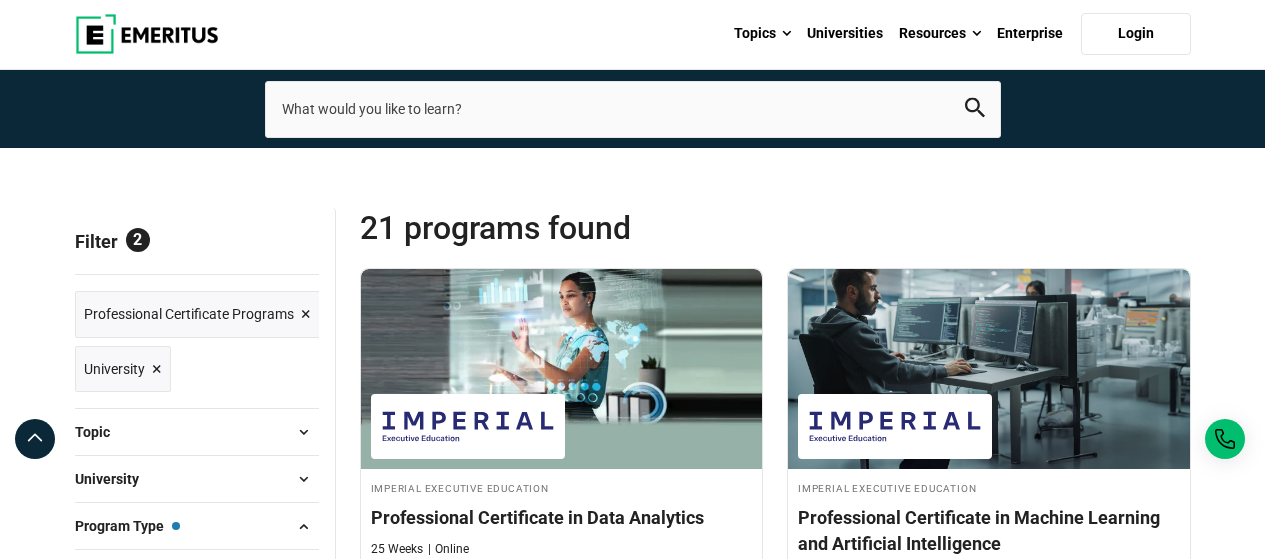 scroll, scrollTop: 132, scrollLeft: 0, axis: vertical 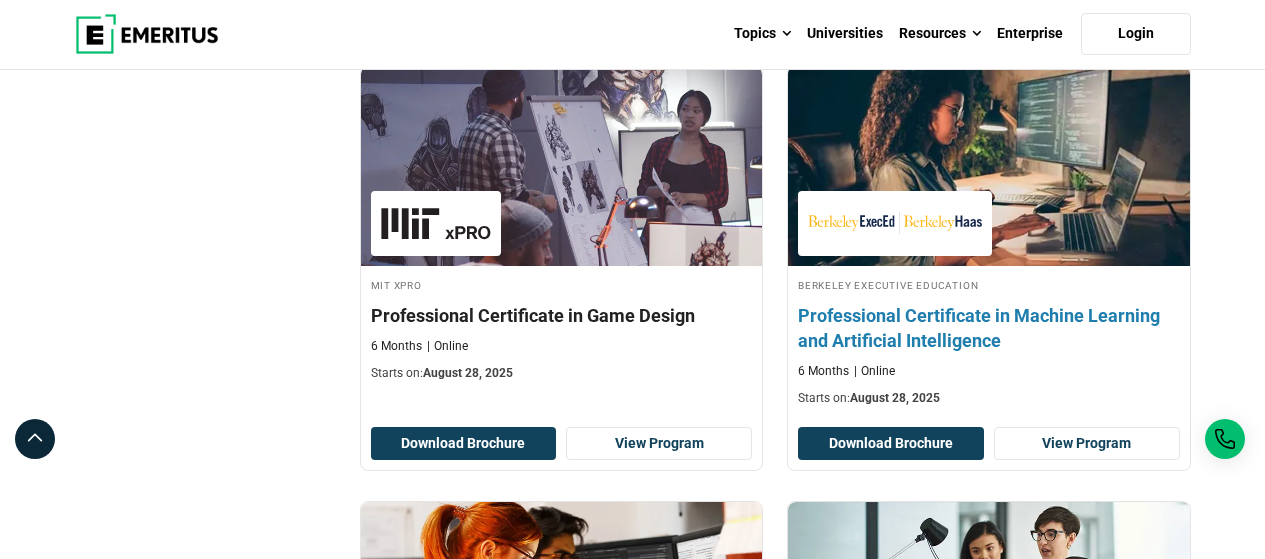 click on "Professional Certificate in Machine Learning and Artificial Intelligence" at bounding box center (989, 328) 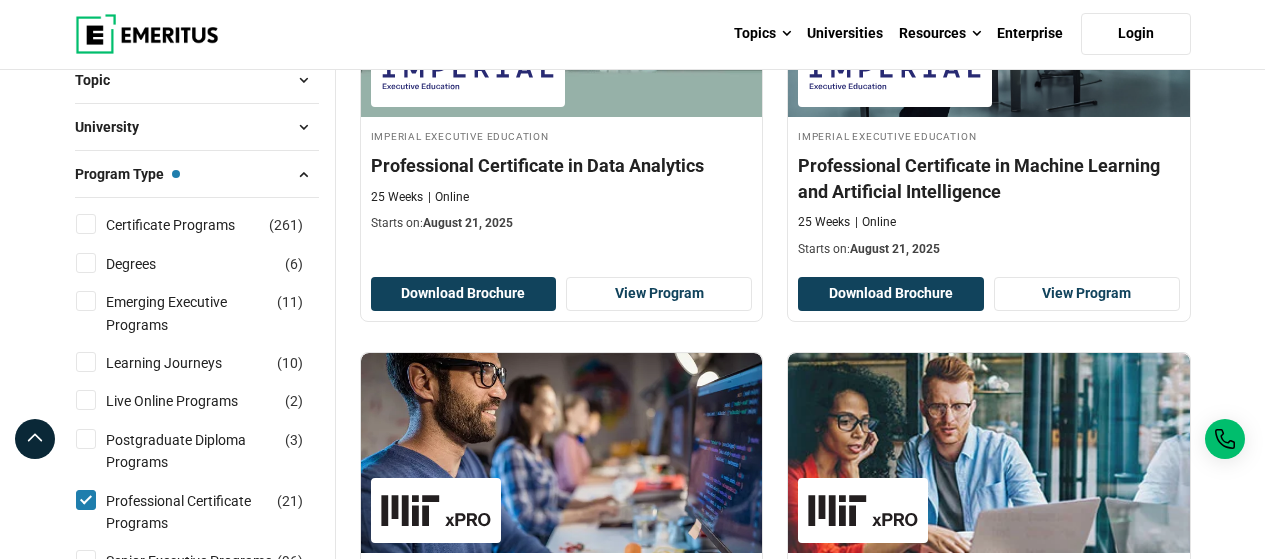 scroll, scrollTop: 545, scrollLeft: 0, axis: vertical 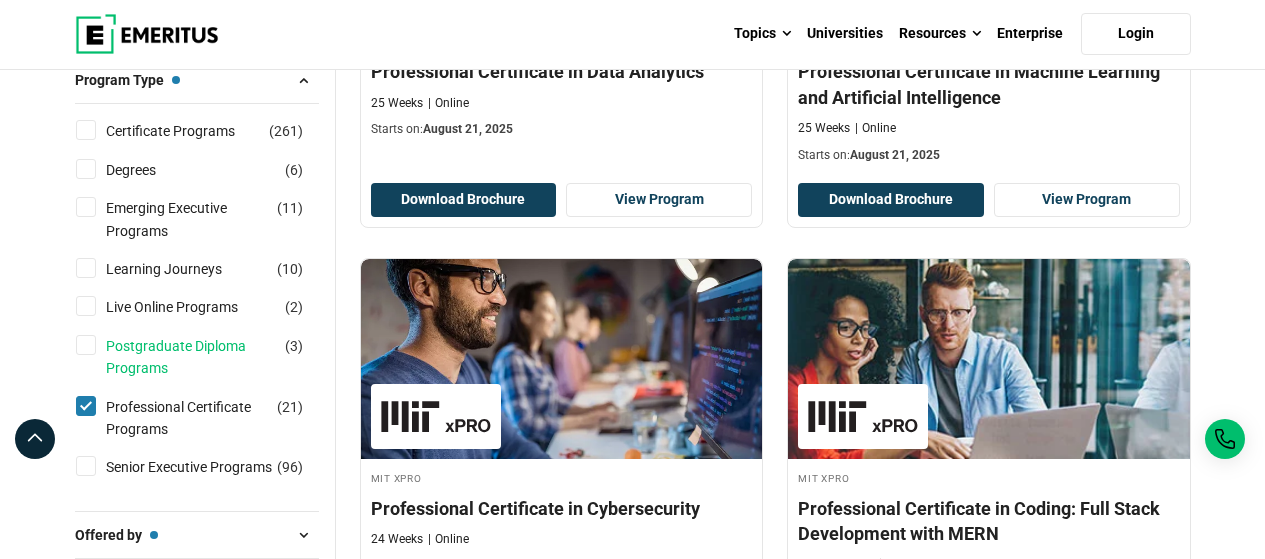 click on "Postgraduate Diploma Programs" at bounding box center (211, 357) 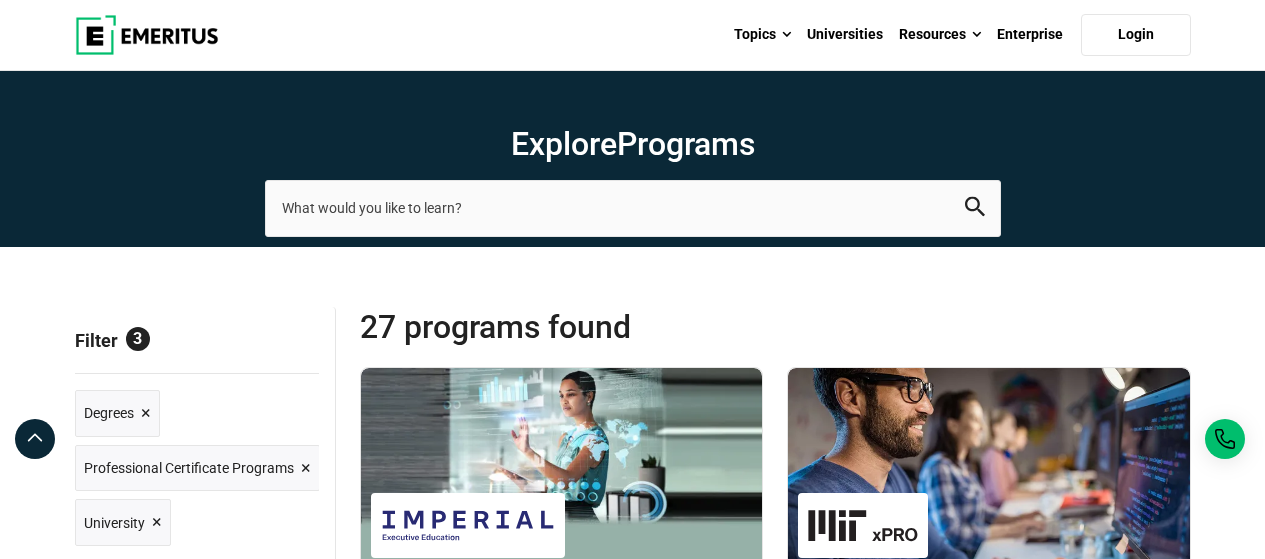 scroll, scrollTop: 330, scrollLeft: 0, axis: vertical 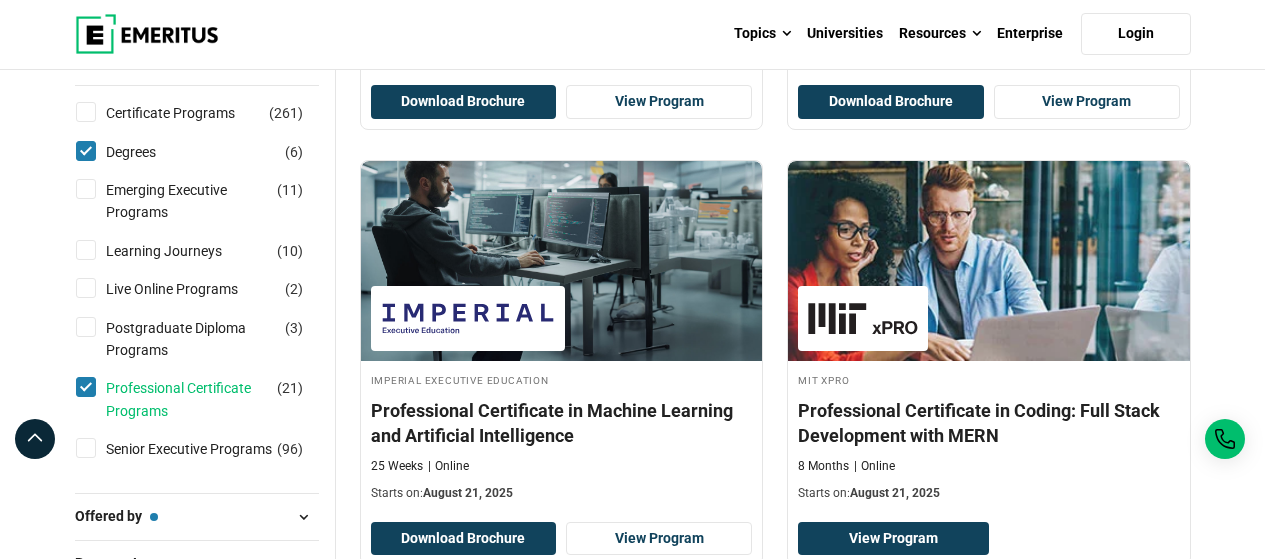 click on "Professional Certificate Programs" at bounding box center (211, 399) 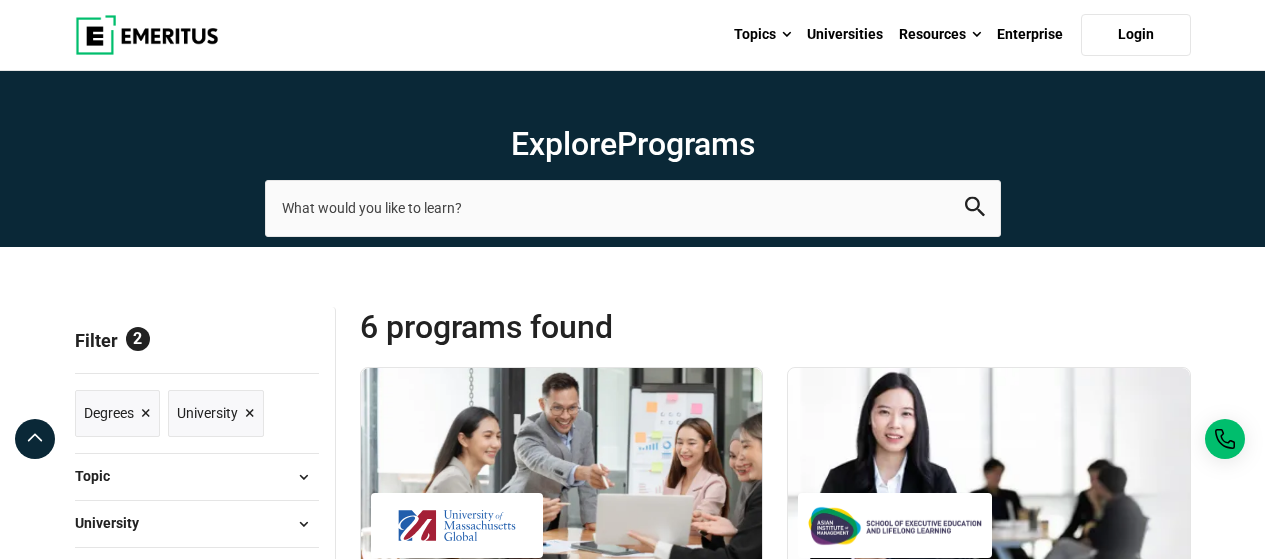 scroll, scrollTop: 358, scrollLeft: 0, axis: vertical 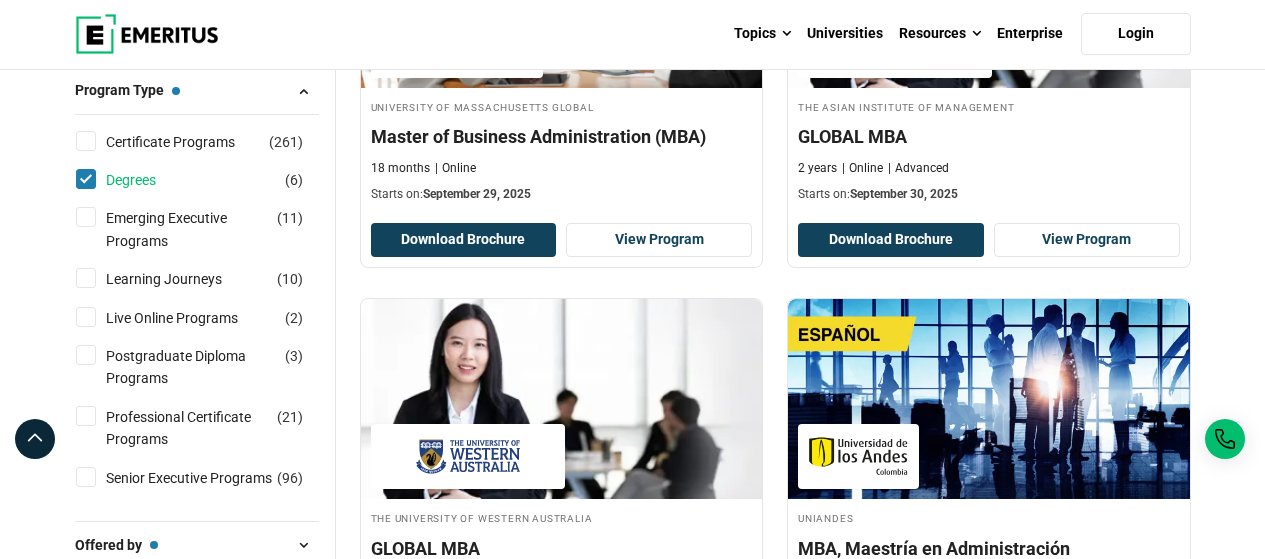 click on "Degrees   ( 6 )" at bounding box center (197, 180) 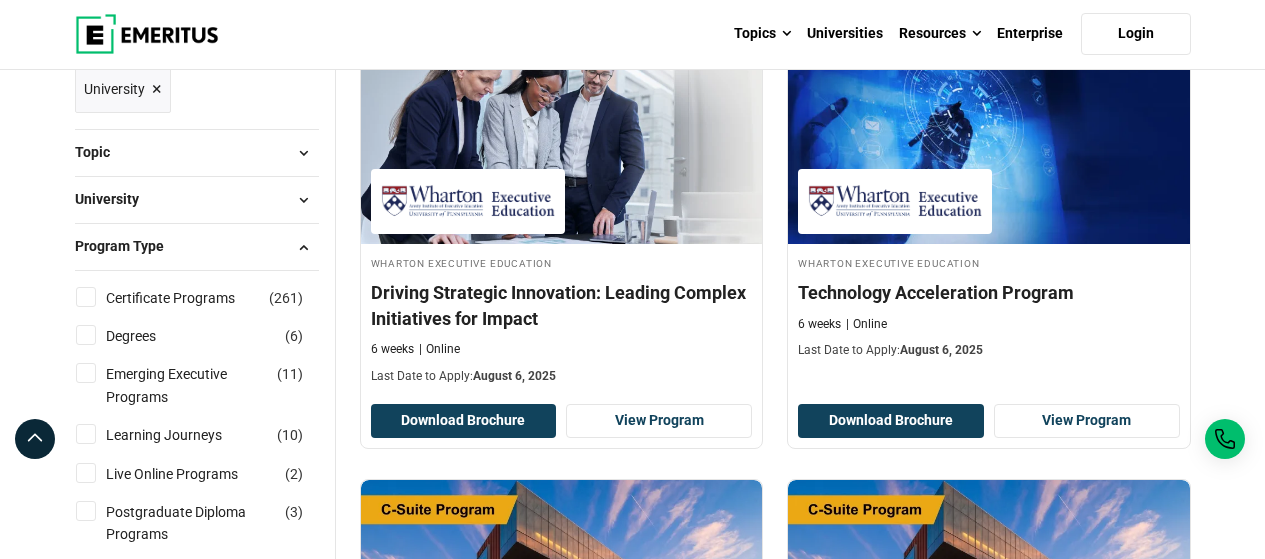 scroll, scrollTop: 473, scrollLeft: 0, axis: vertical 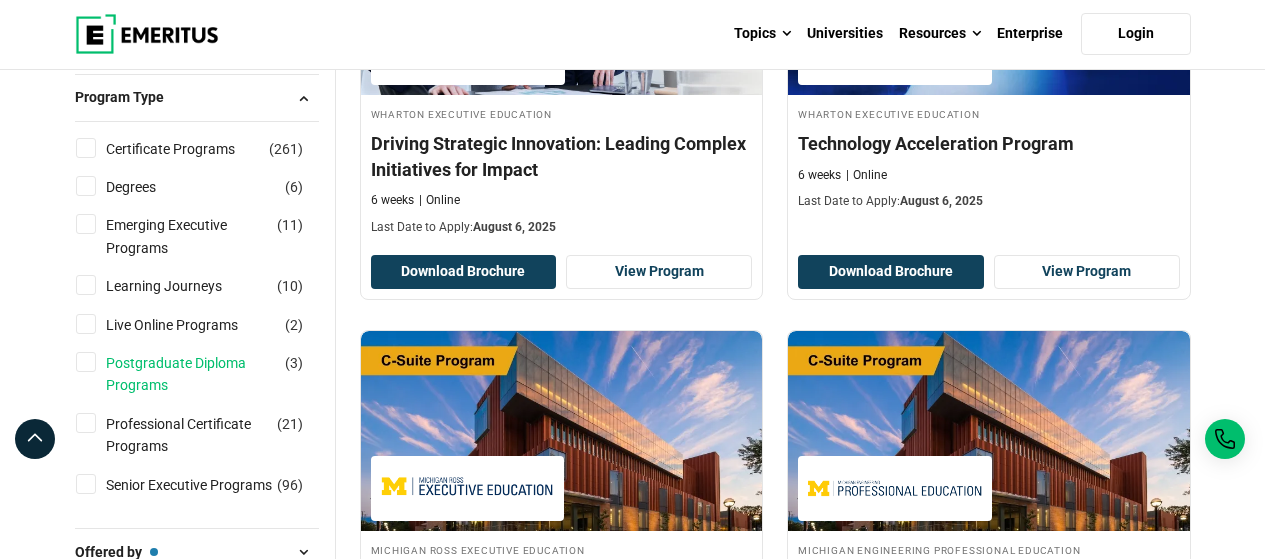 click on "Postgraduate Diploma Programs" at bounding box center (211, 374) 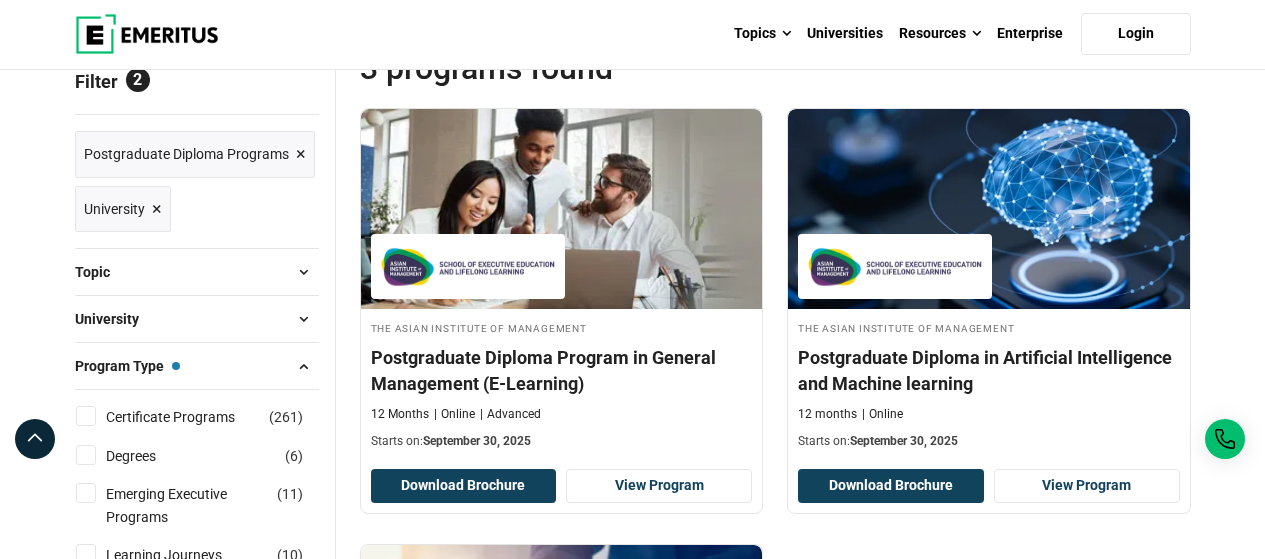 scroll, scrollTop: 260, scrollLeft: 0, axis: vertical 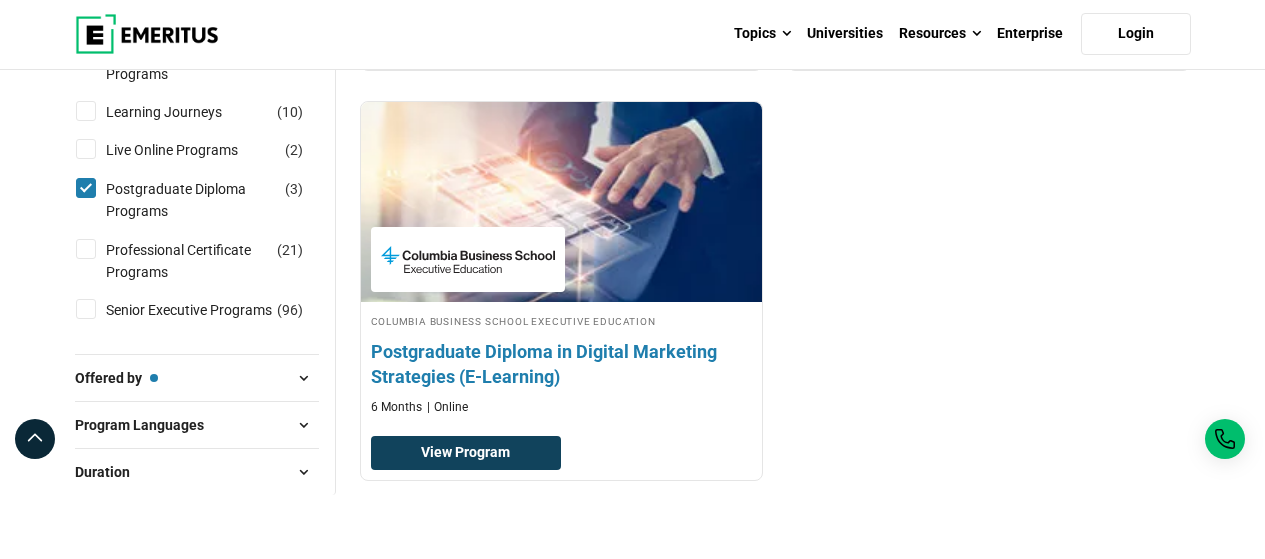 click on "Postgraduate Diploma in Digital Marketing Strategies (E-Learning)" at bounding box center (562, 364) 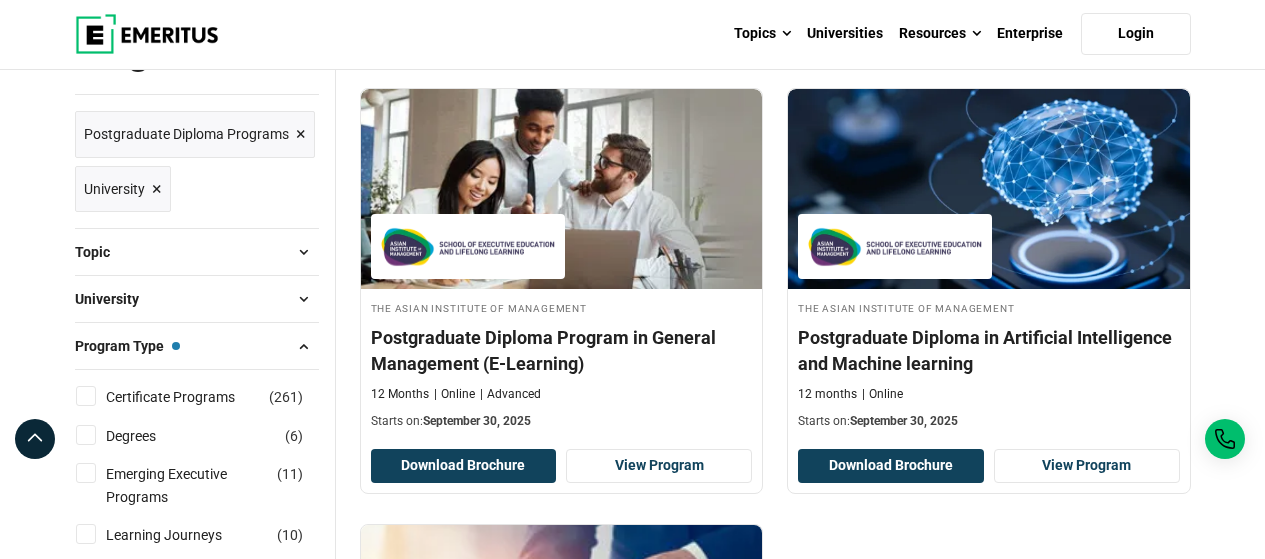 scroll, scrollTop: 560, scrollLeft: 0, axis: vertical 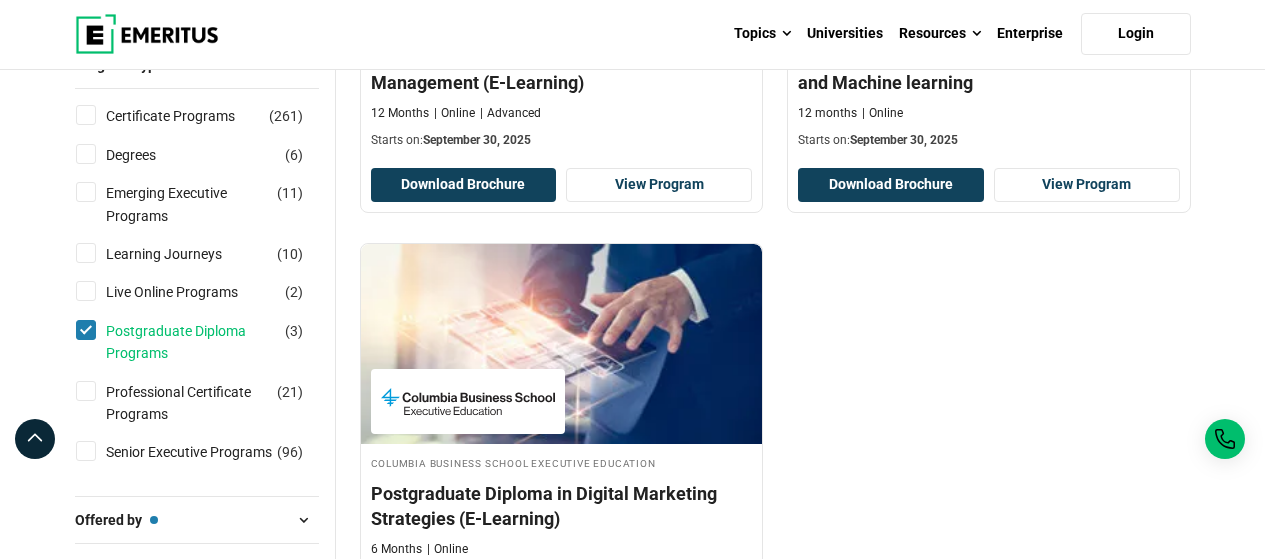click on "Postgraduate Diploma Programs" at bounding box center (211, 342) 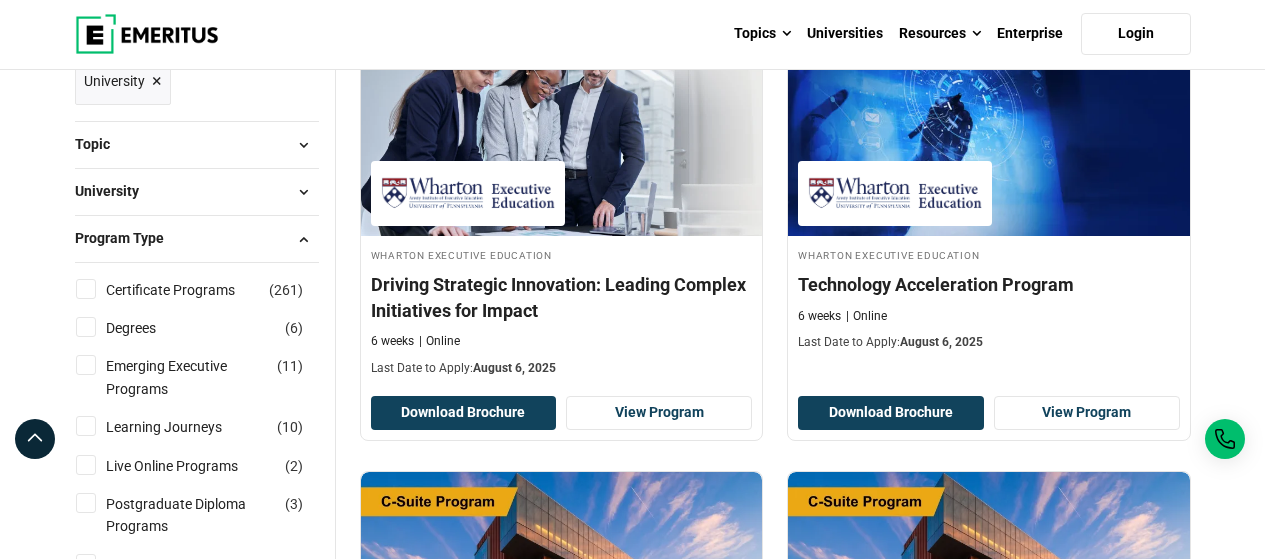scroll, scrollTop: 332, scrollLeft: 0, axis: vertical 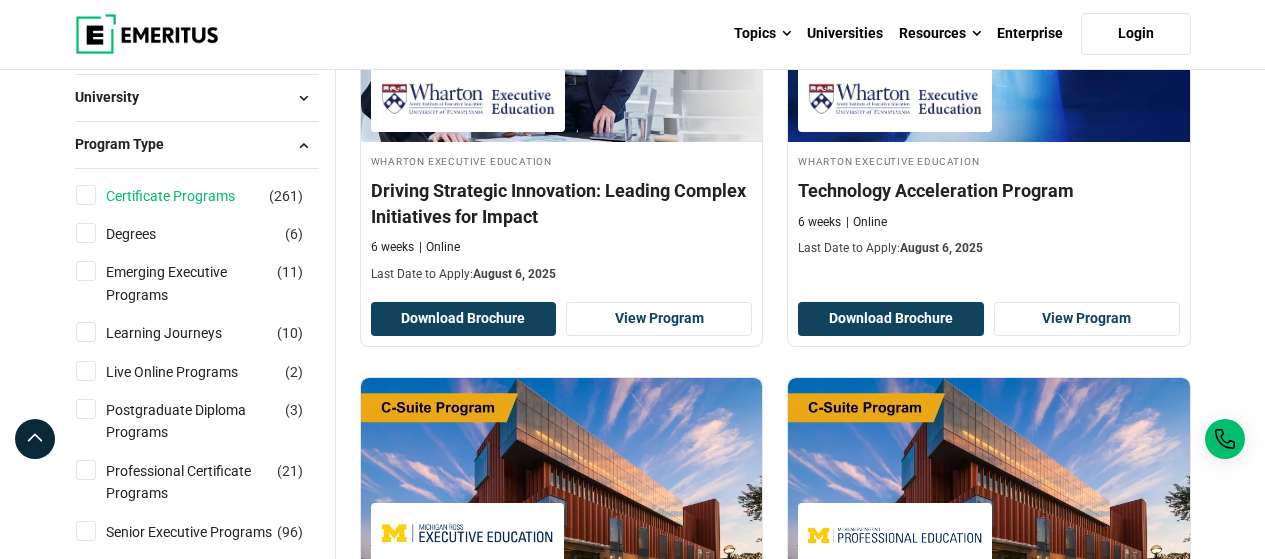 click on "Certificate Programs" at bounding box center (190, 196) 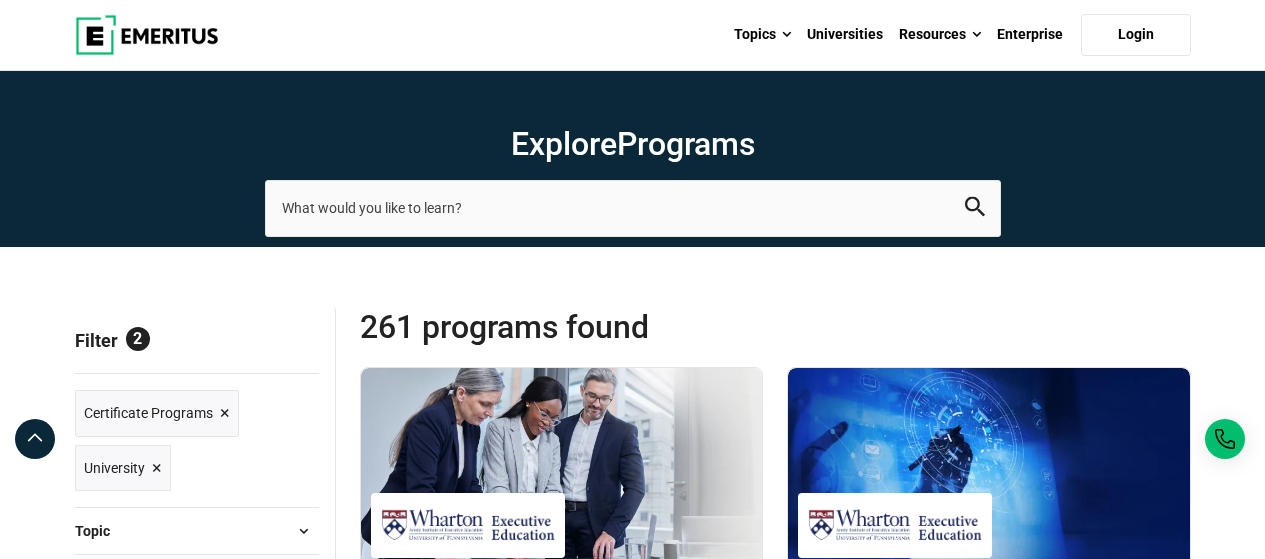 scroll, scrollTop: 0, scrollLeft: 0, axis: both 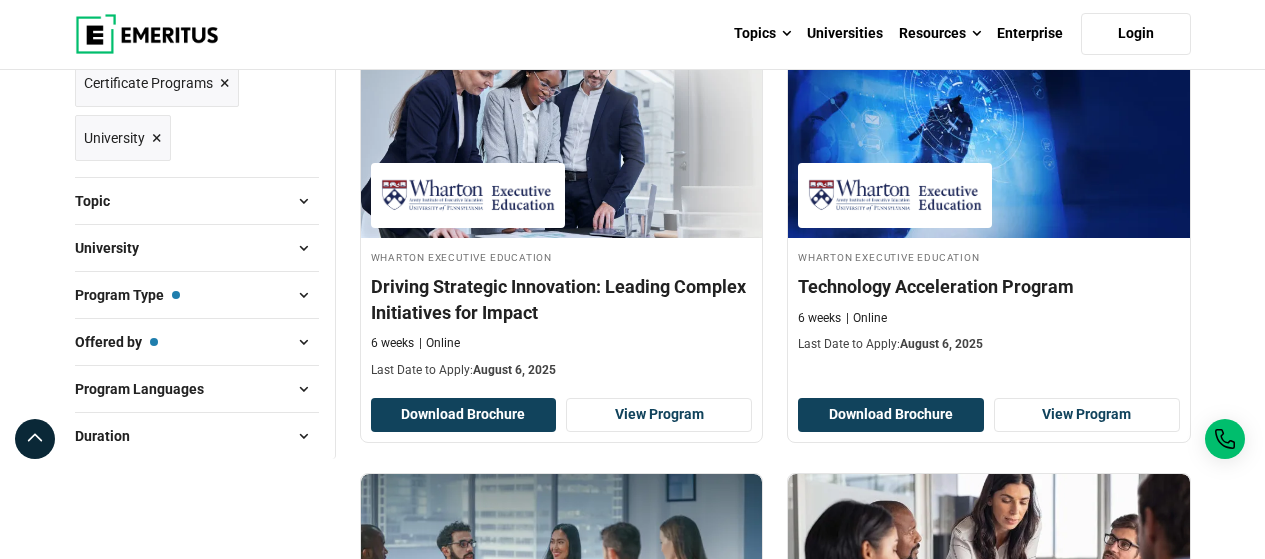 click on "Program Type — Certificate Programs" at bounding box center (127, 295) 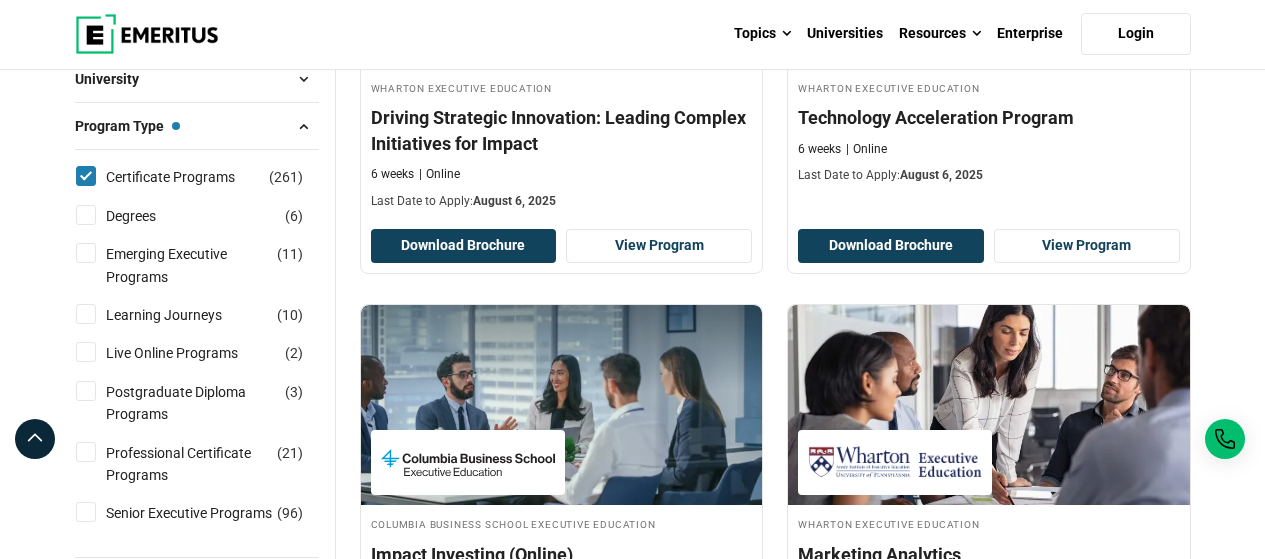 scroll, scrollTop: 500, scrollLeft: 0, axis: vertical 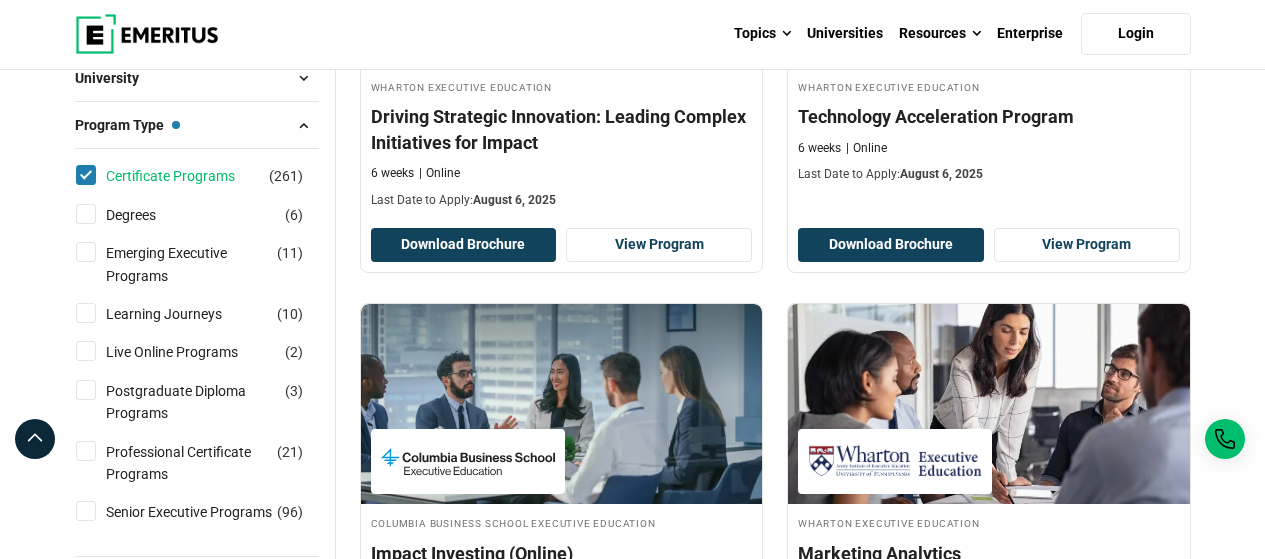 click on "Certificate Programs" at bounding box center (190, 176) 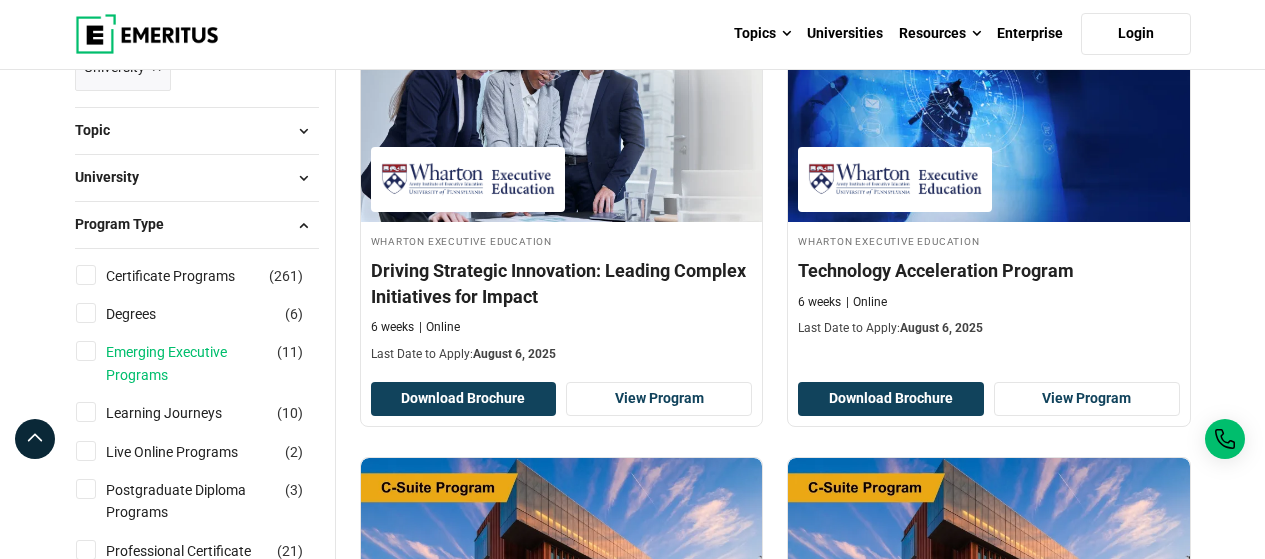 scroll, scrollTop: 346, scrollLeft: 0, axis: vertical 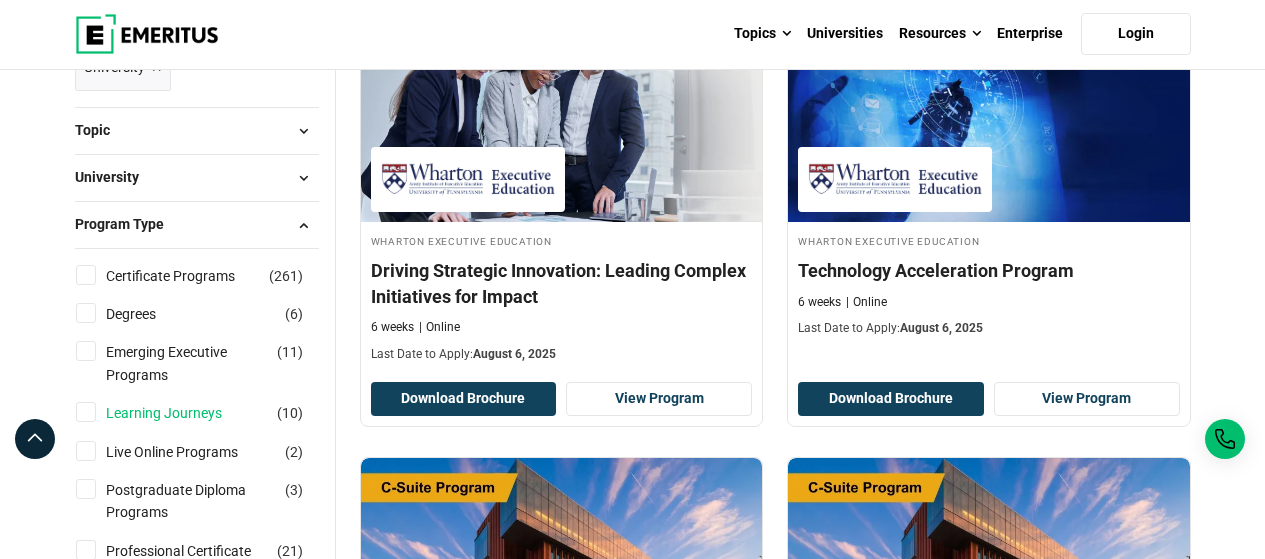 click on "Learning Journeys" at bounding box center (184, 413) 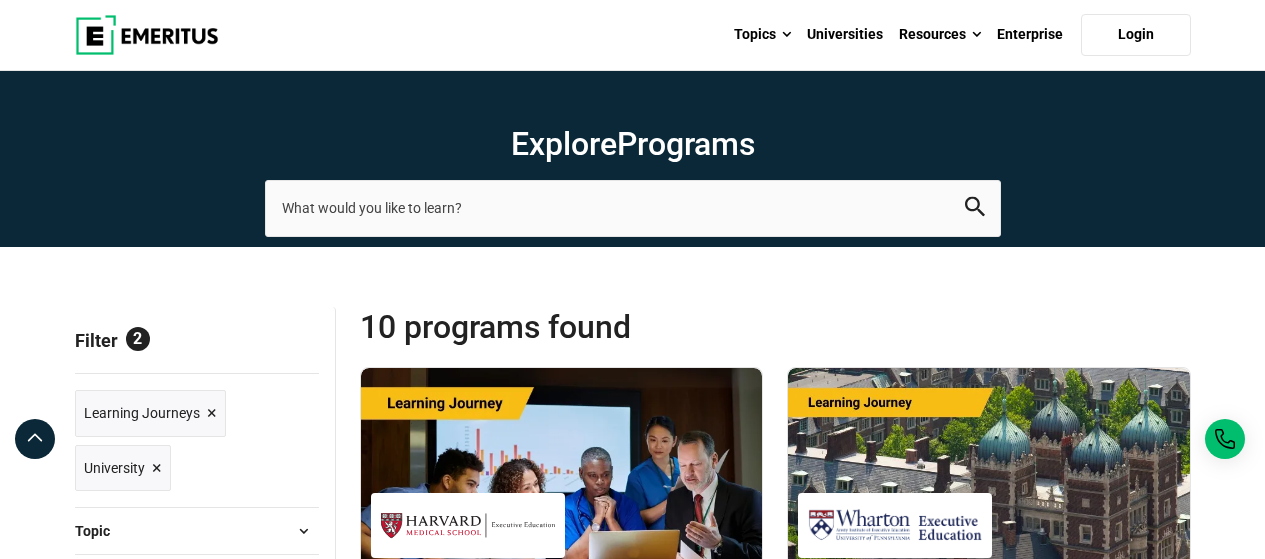 scroll, scrollTop: 335, scrollLeft: 0, axis: vertical 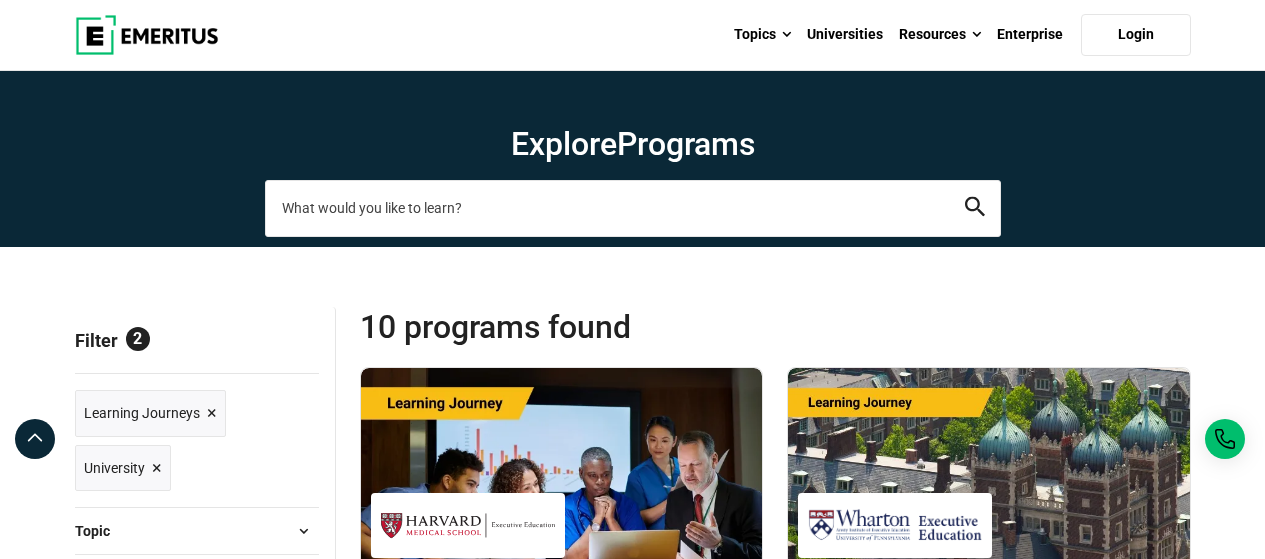 click at bounding box center [633, 208] 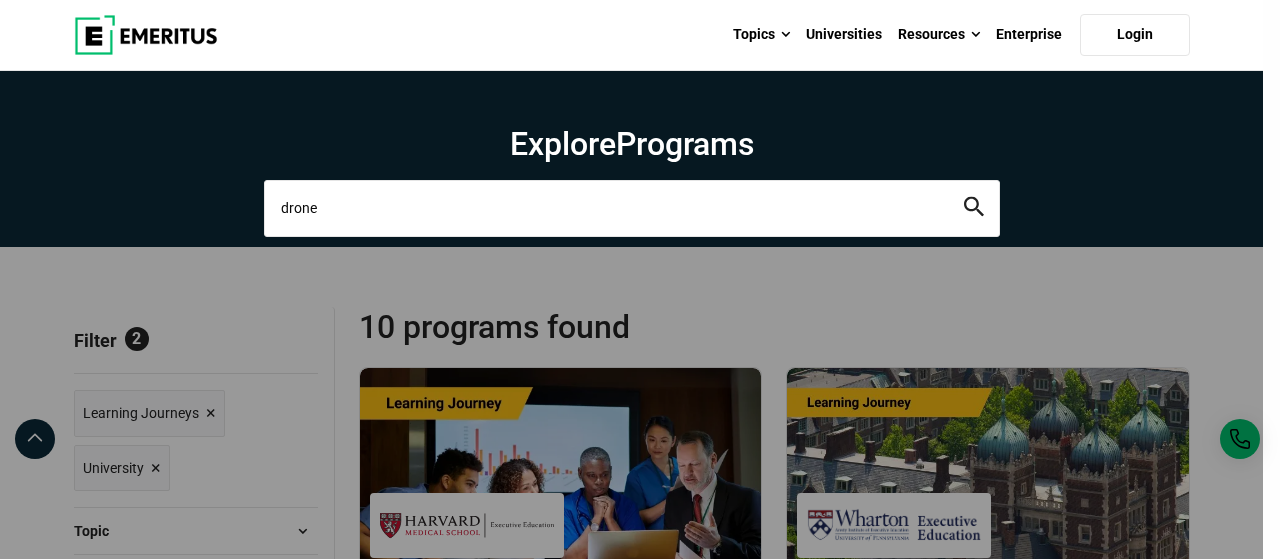 type on "drone" 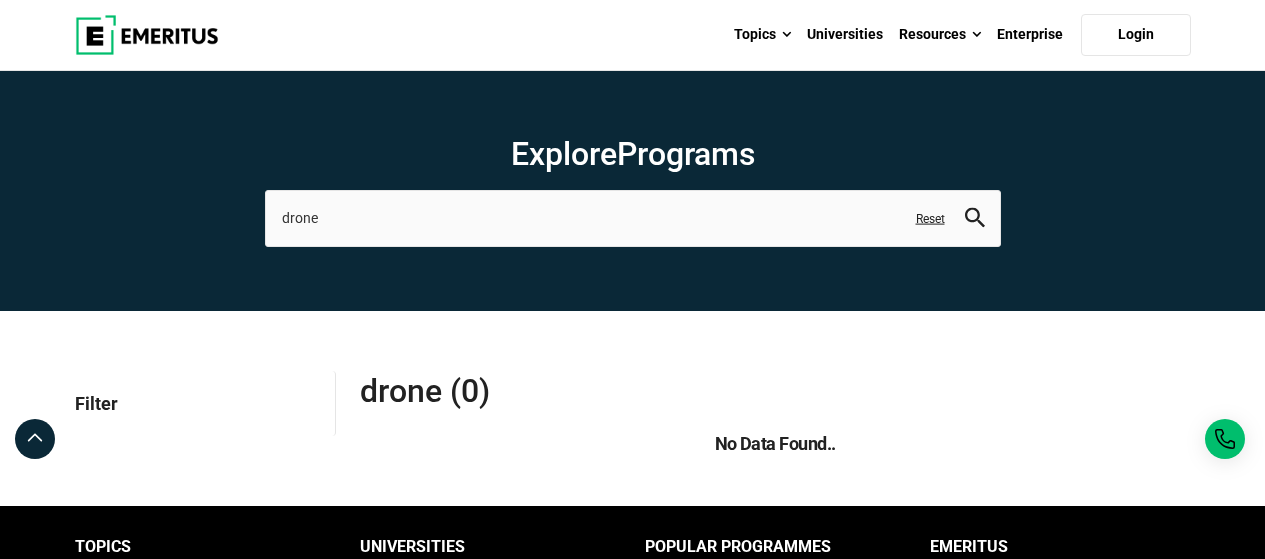 scroll, scrollTop: 0, scrollLeft: 0, axis: both 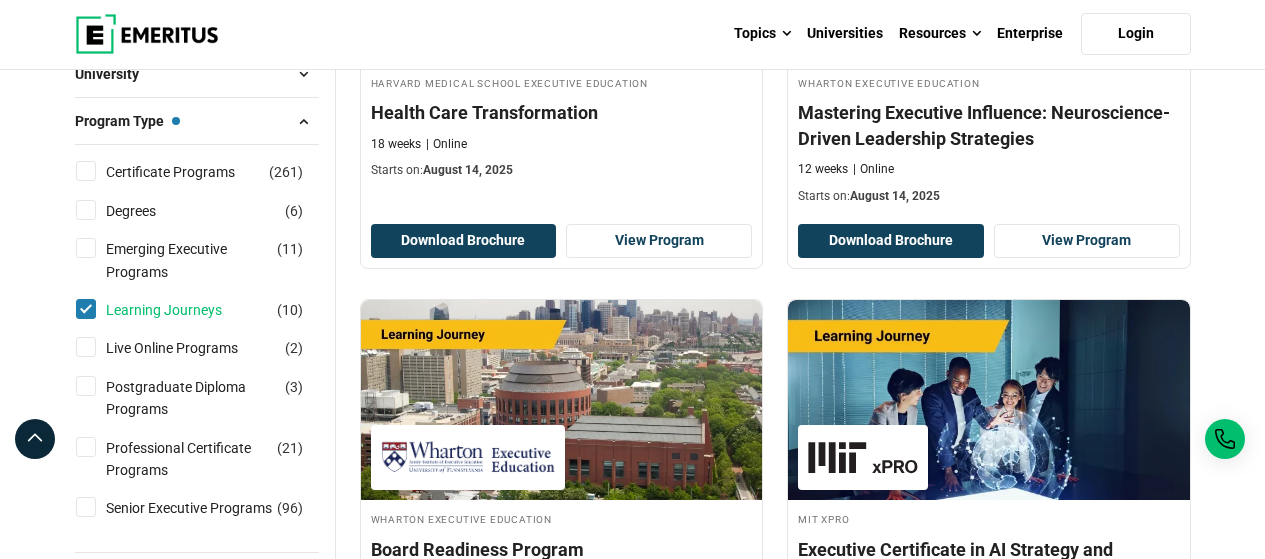 click on "Learning Journeys" at bounding box center [184, 310] 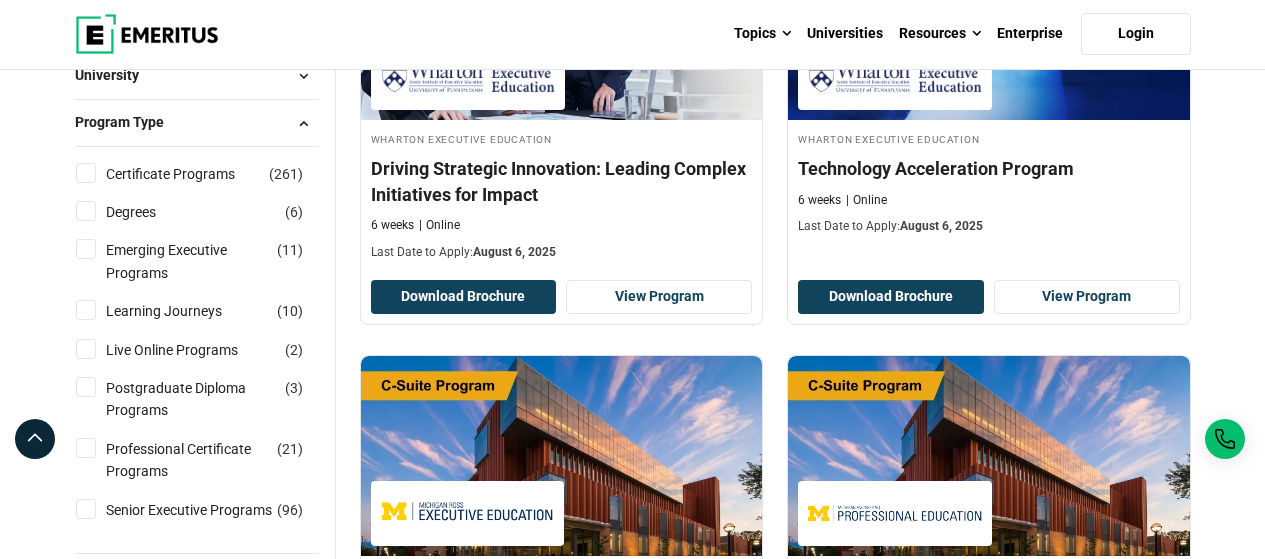 scroll, scrollTop: 533, scrollLeft: 0, axis: vertical 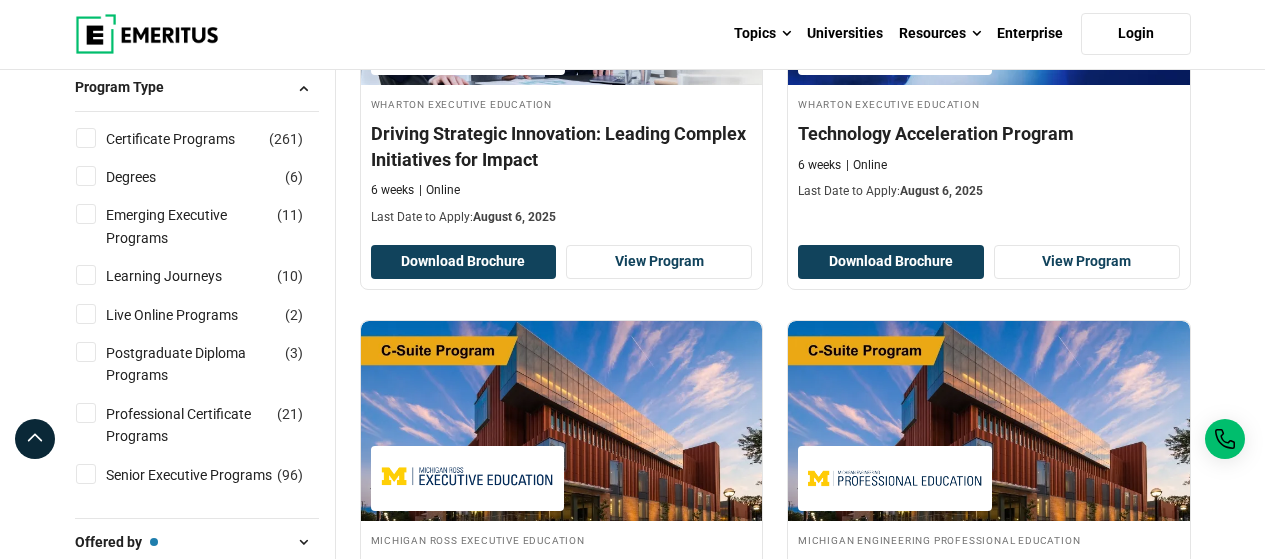 click on "Degrees   ( 6 )" at bounding box center (197, 177) 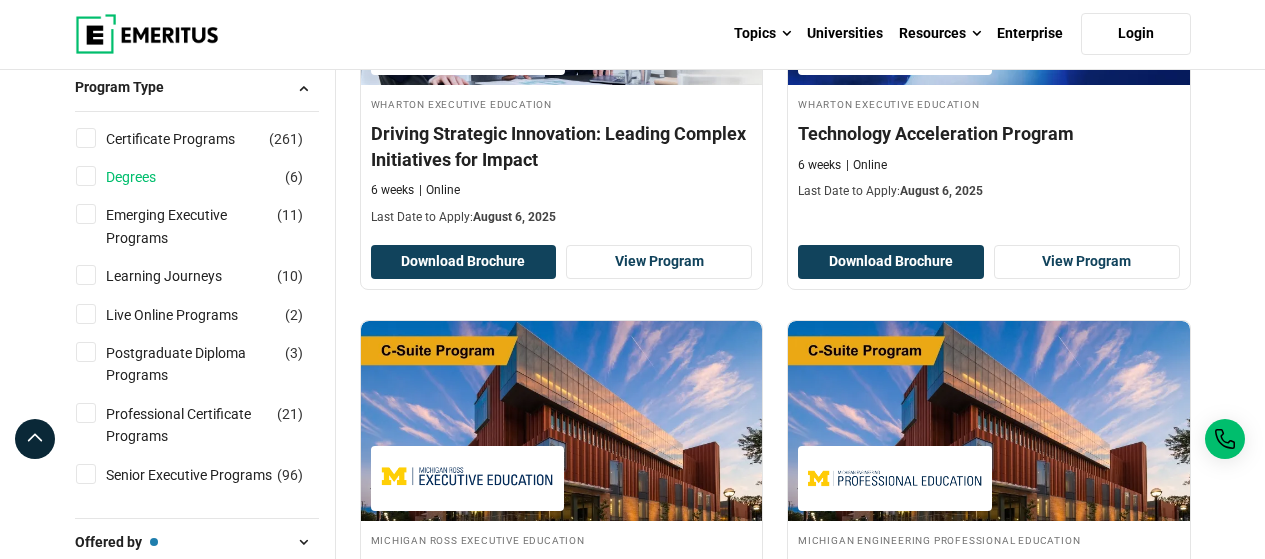 click on "Degrees" at bounding box center (151, 177) 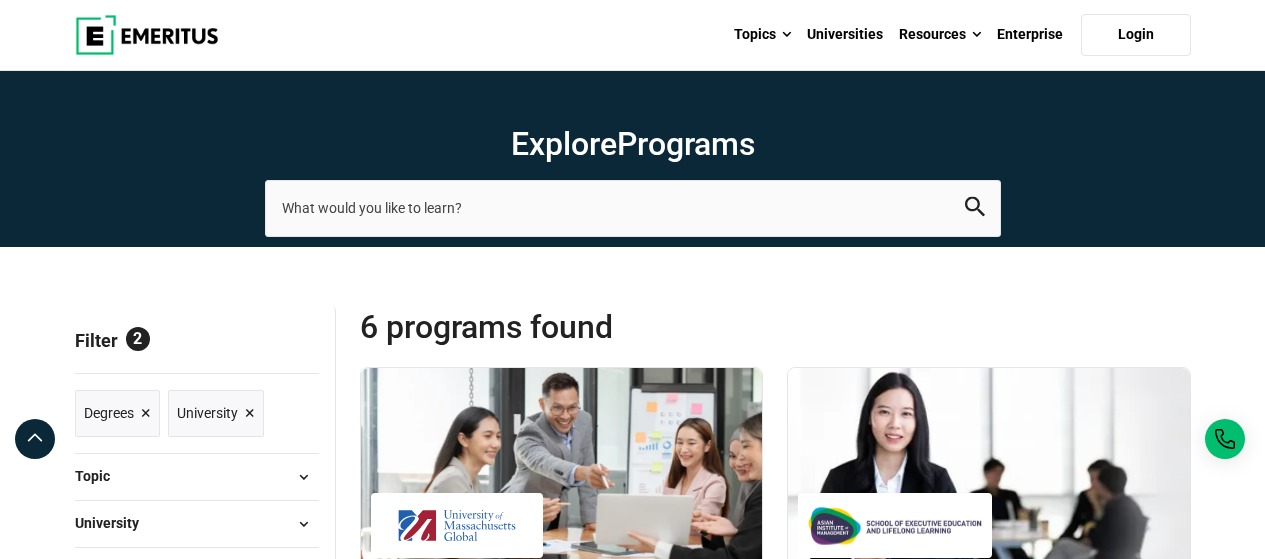 scroll, scrollTop: 0, scrollLeft: 0, axis: both 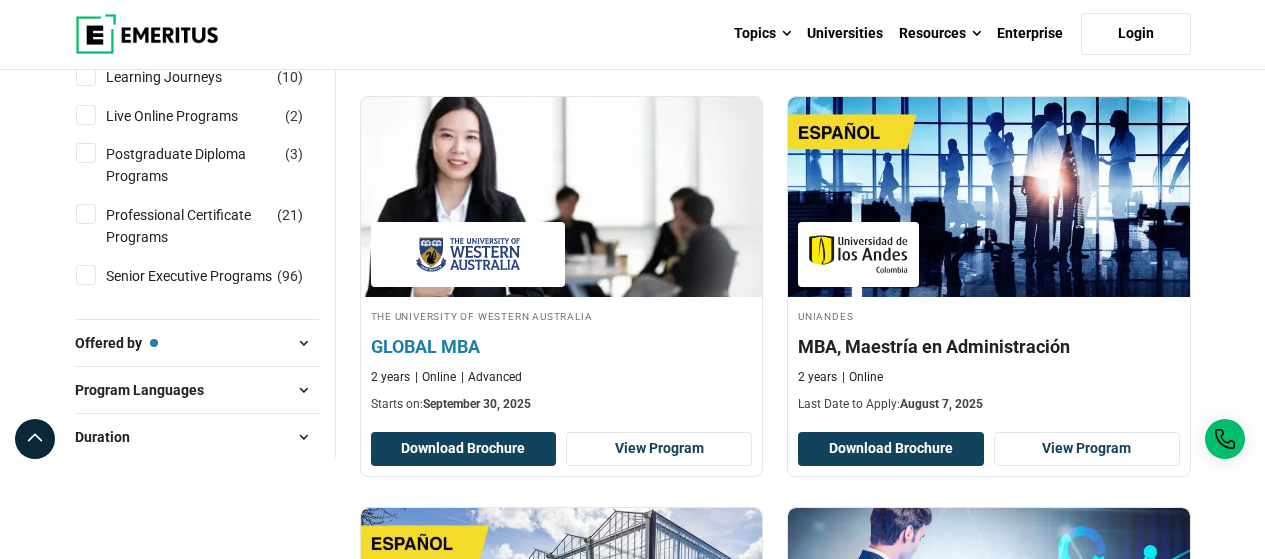 click on "GLOBAL MBA" at bounding box center [989, -66] 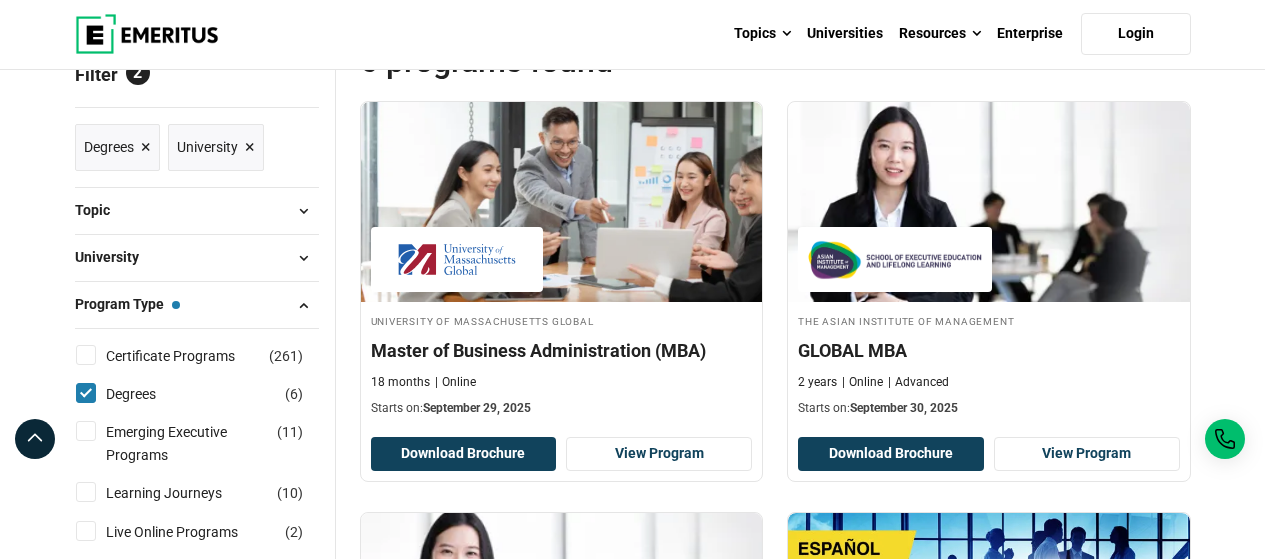 scroll, scrollTop: 267, scrollLeft: 0, axis: vertical 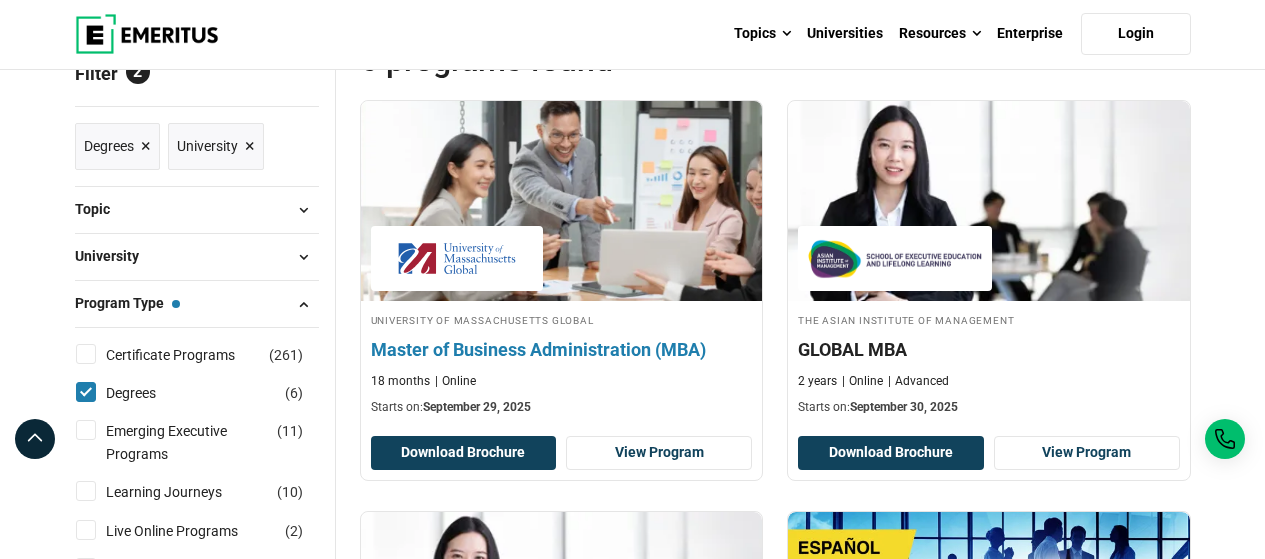 click on "Master of Business Administration (MBA)" at bounding box center (562, 349) 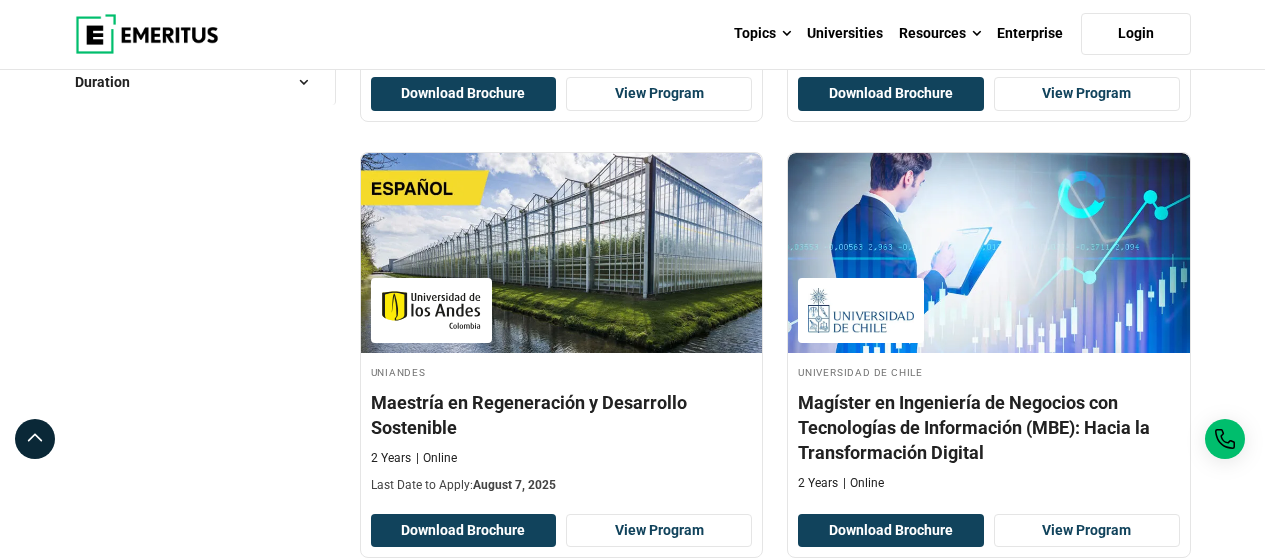 scroll, scrollTop: 1039, scrollLeft: 0, axis: vertical 